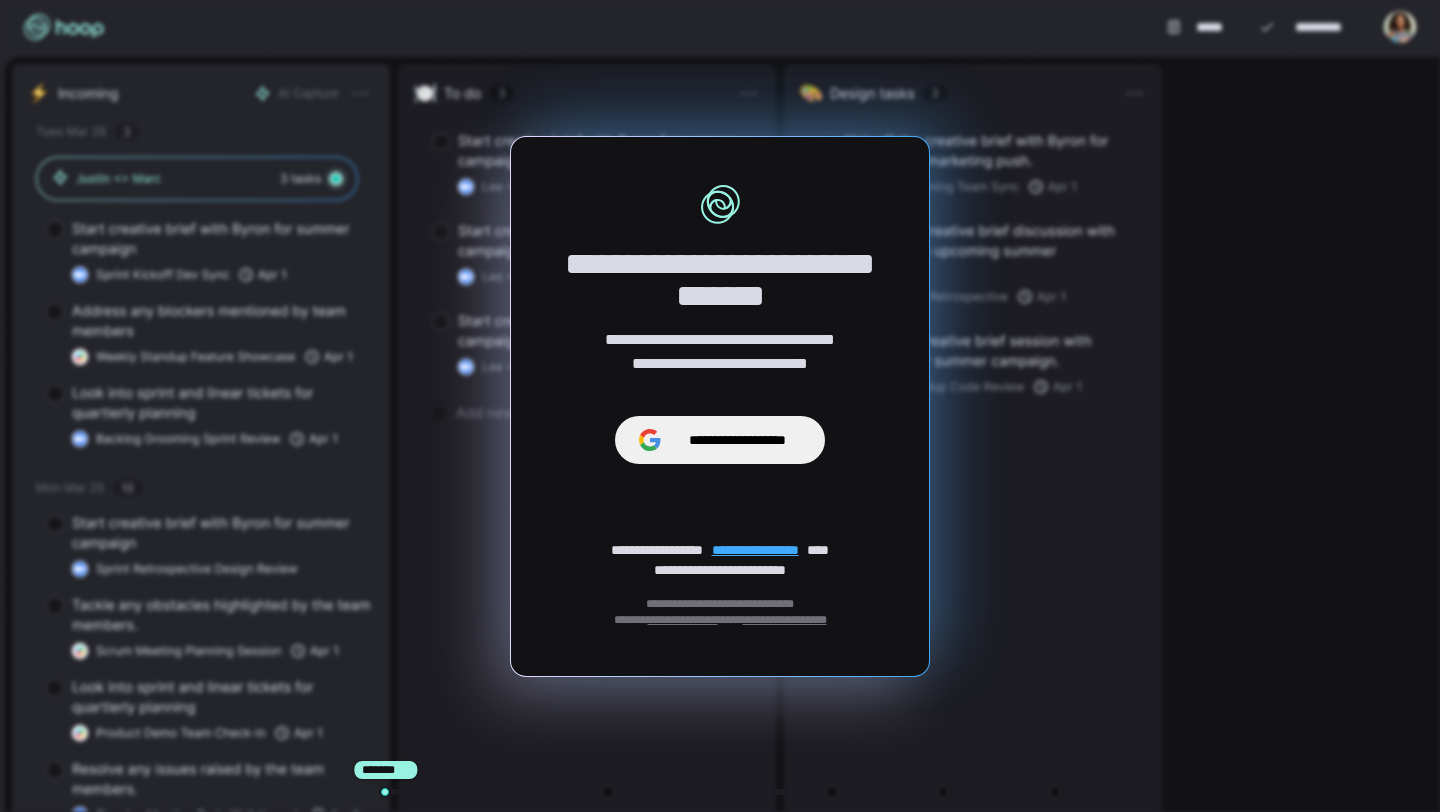 scroll, scrollTop: 0, scrollLeft: 0, axis: both 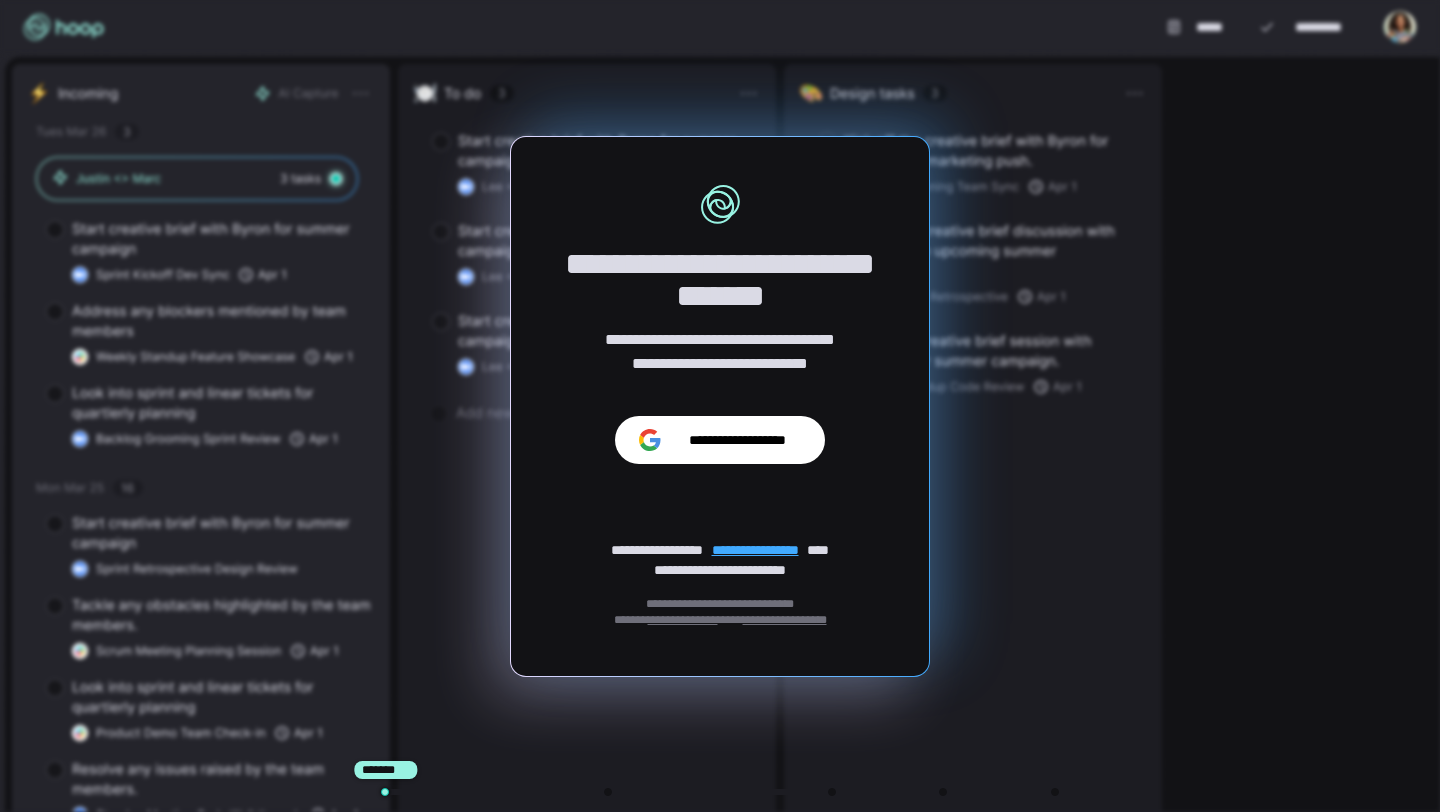 click on "**********" at bounding box center (737, 440) 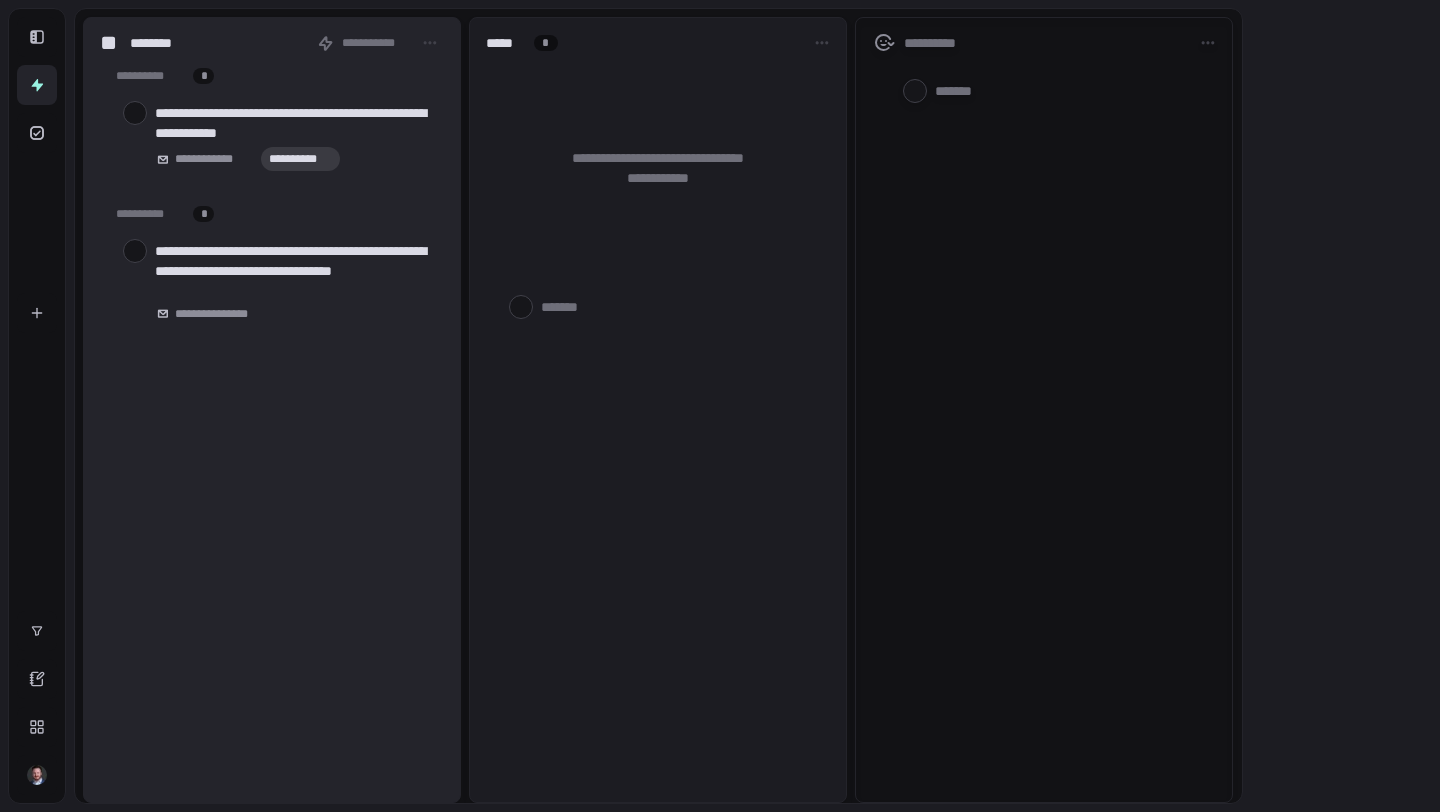 scroll, scrollTop: 0, scrollLeft: 0, axis: both 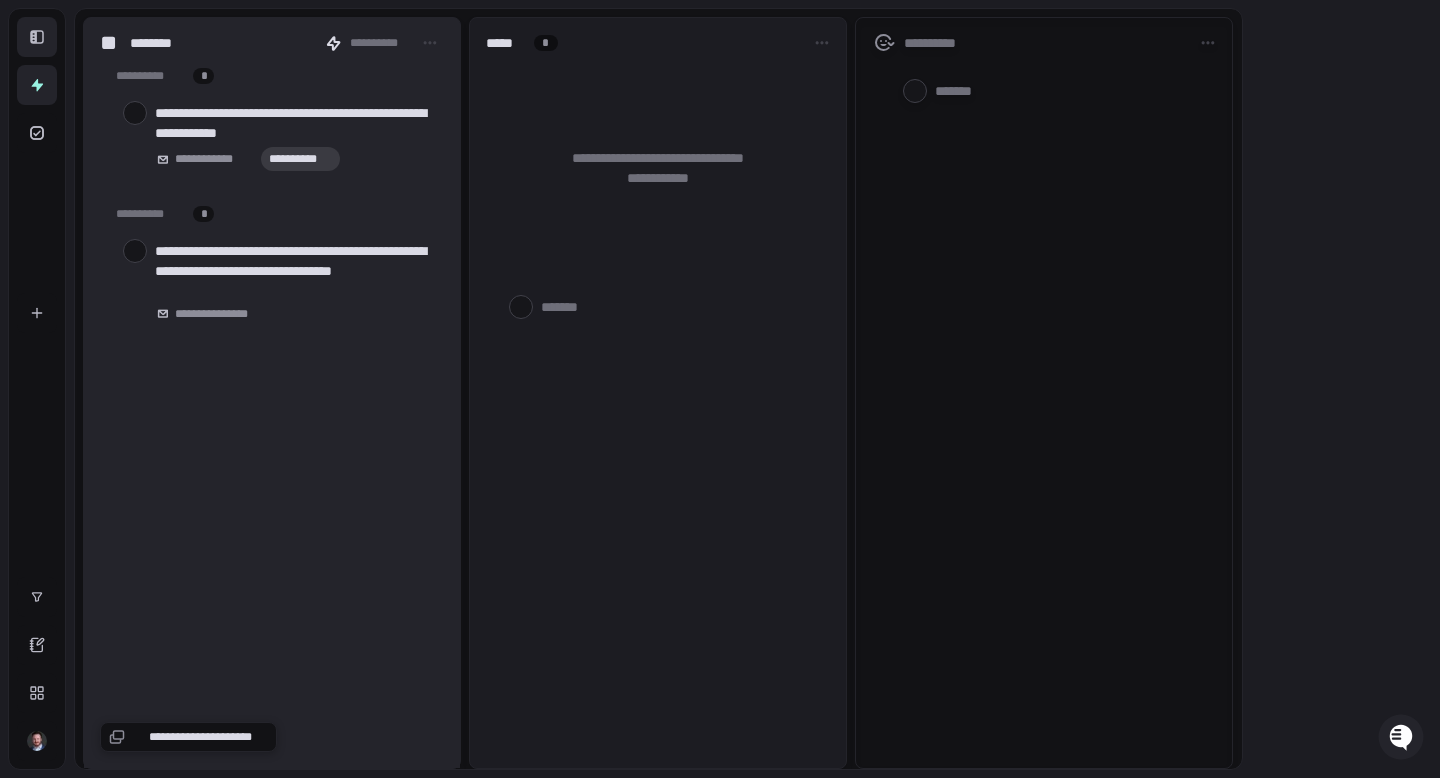 click at bounding box center [37, 37] 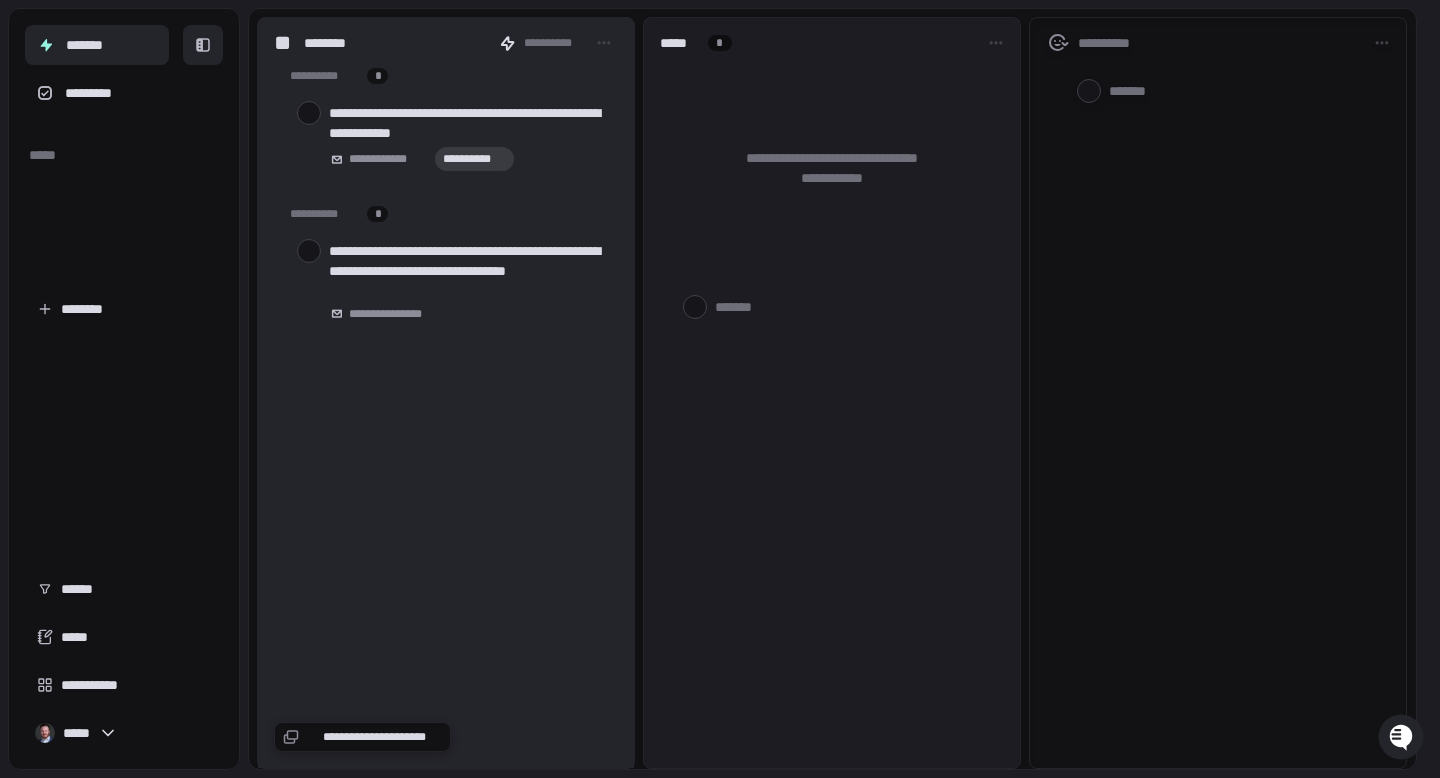 click at bounding box center (46, 45) 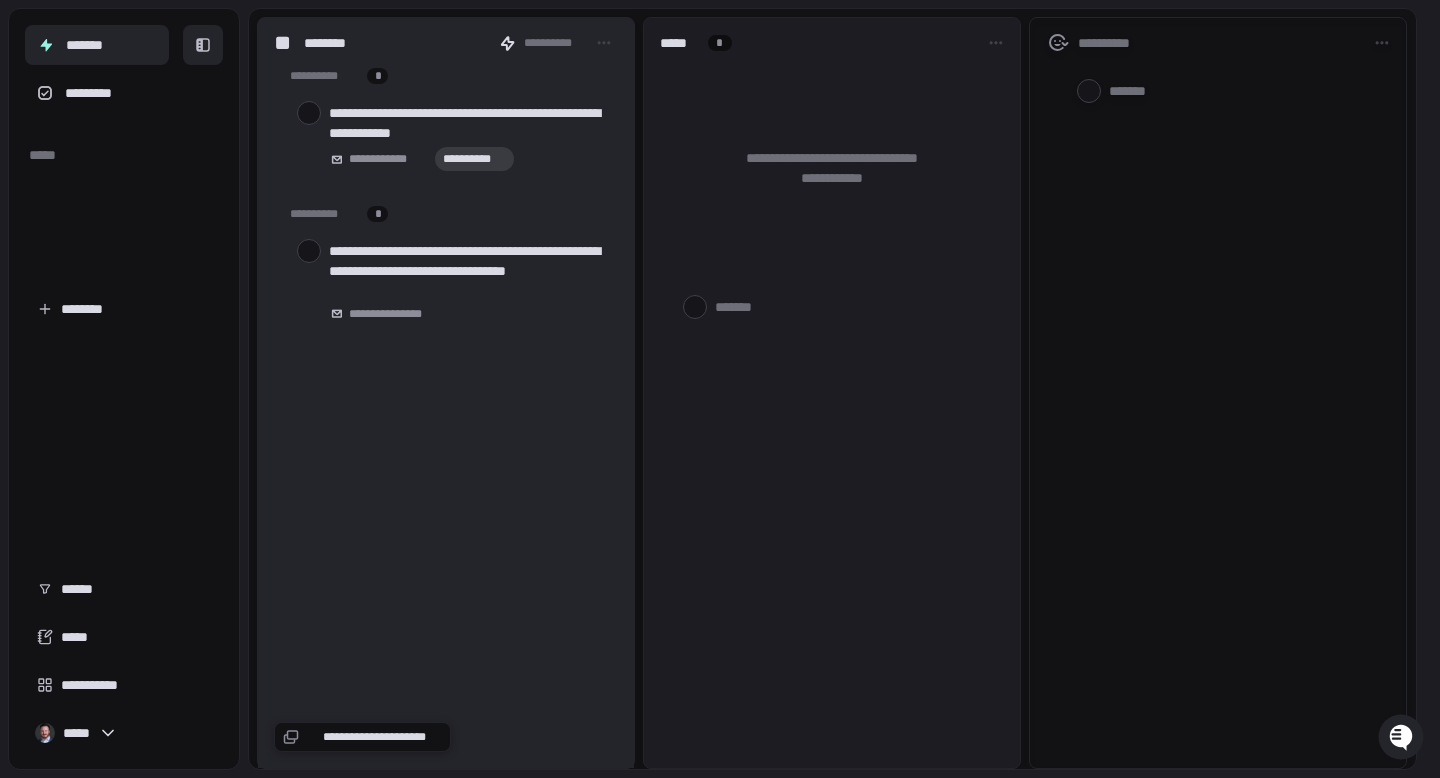 click at bounding box center [203, 45] 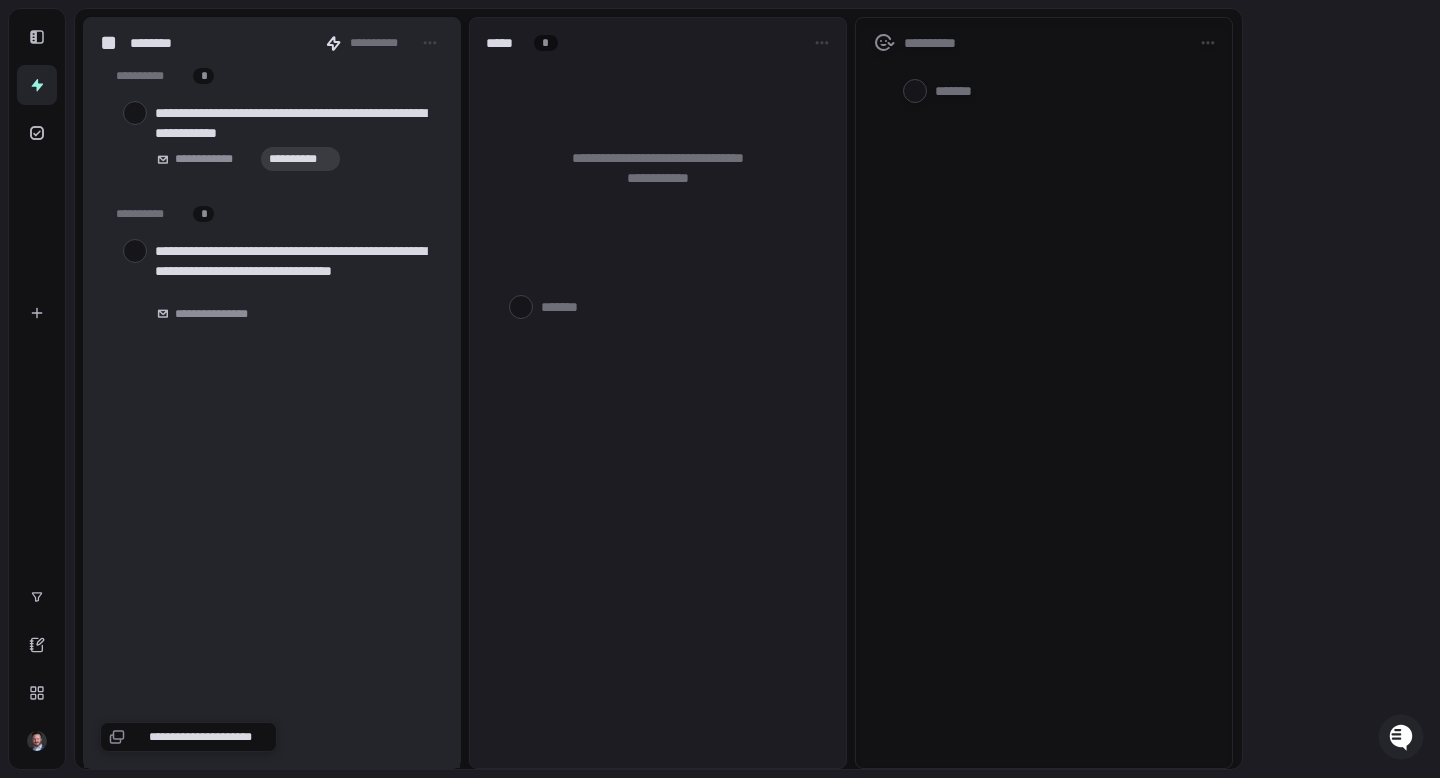 type on "*" 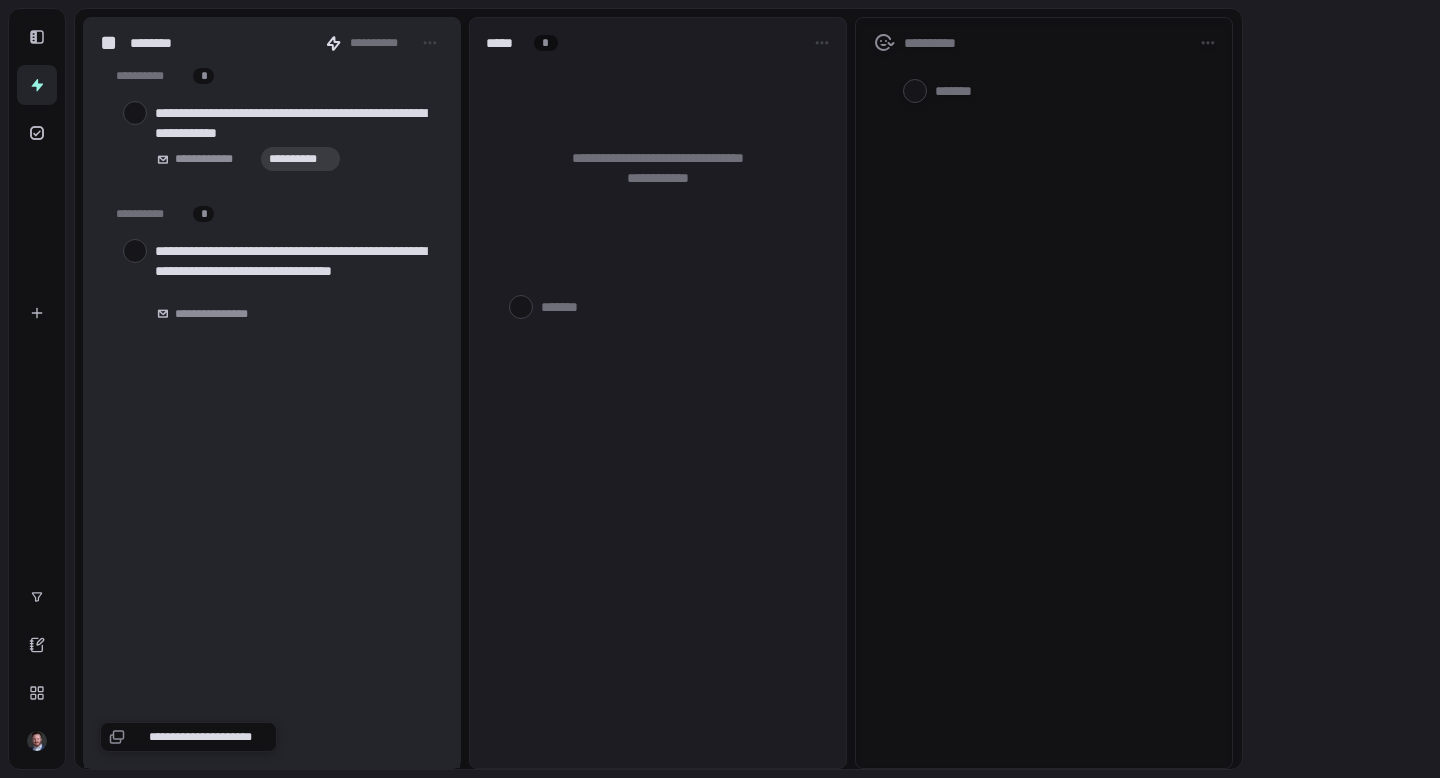scroll, scrollTop: 0, scrollLeft: 0, axis: both 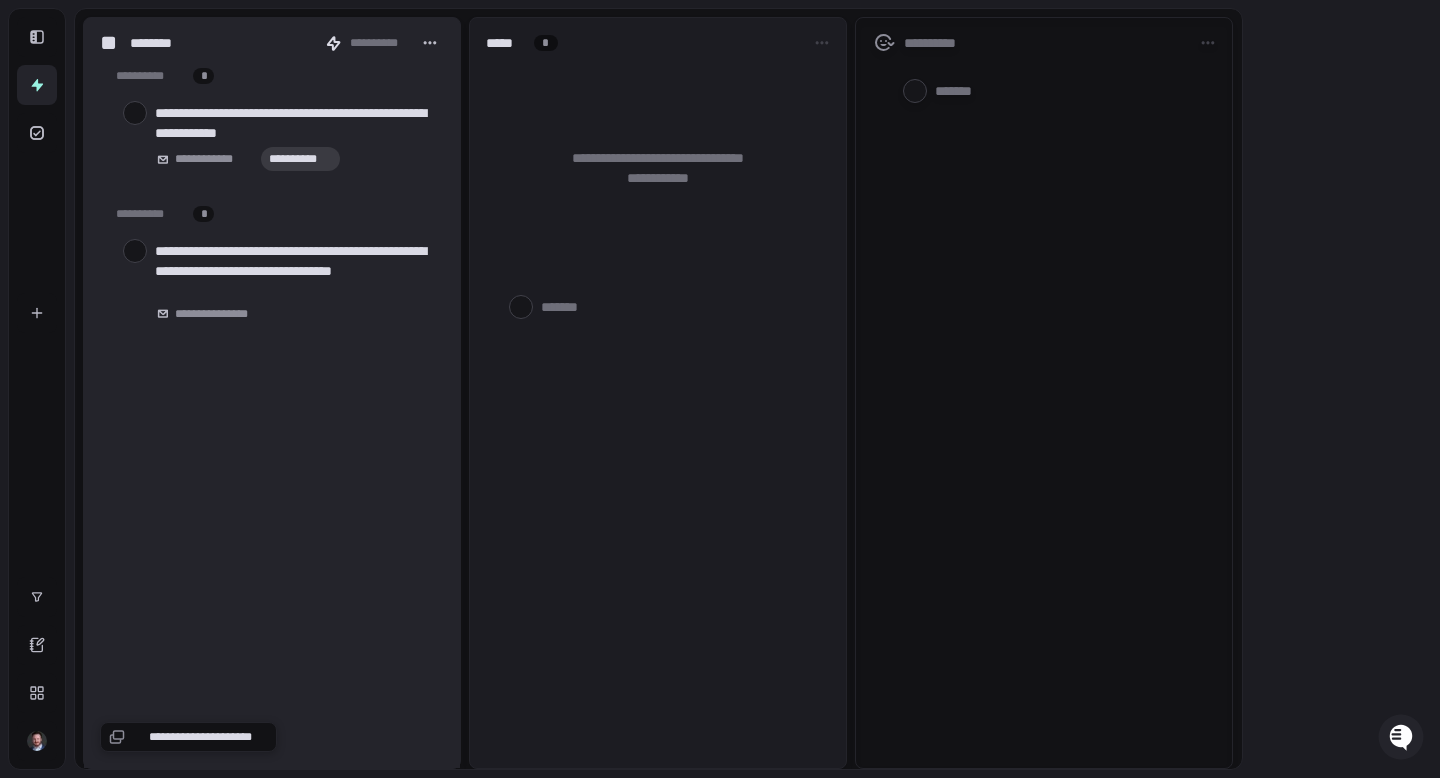 click 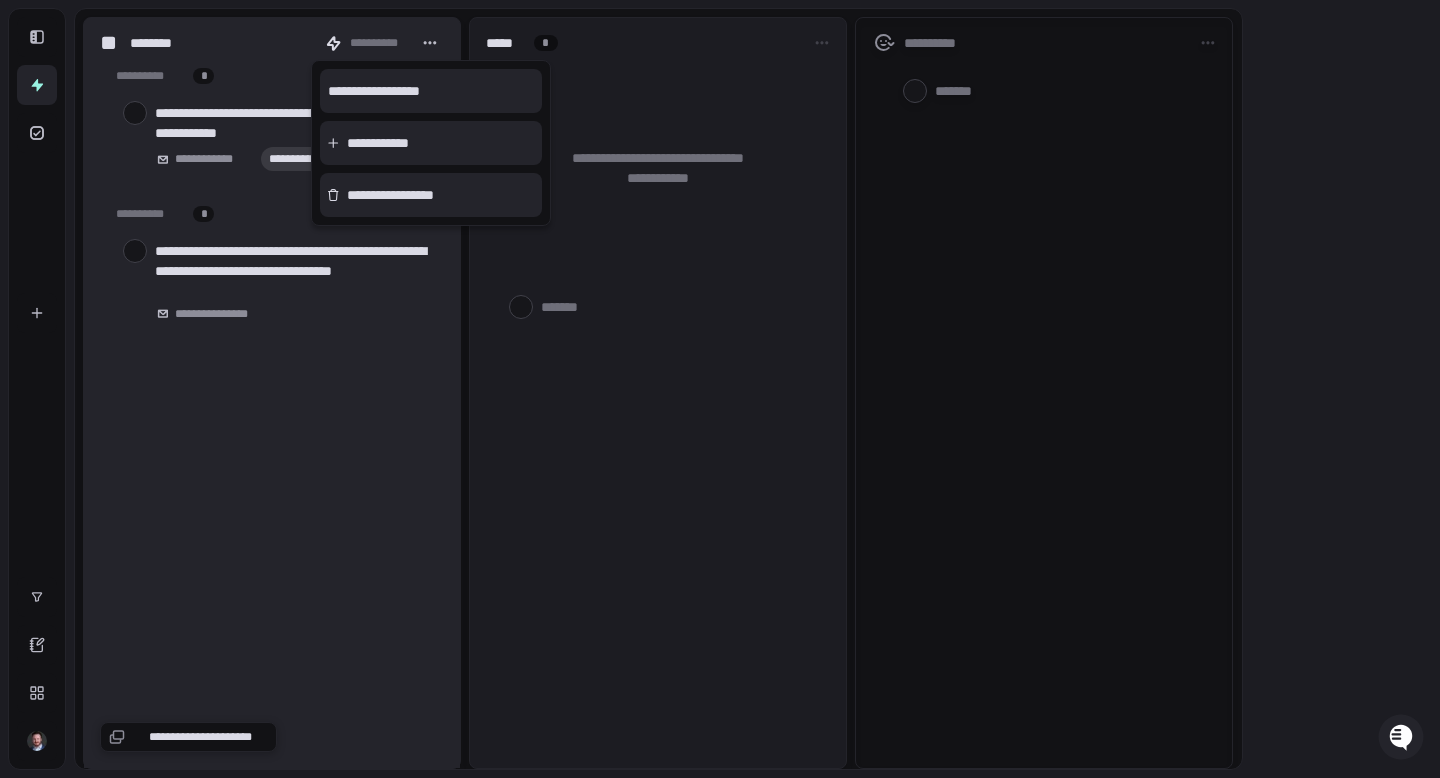 click at bounding box center [720, 389] 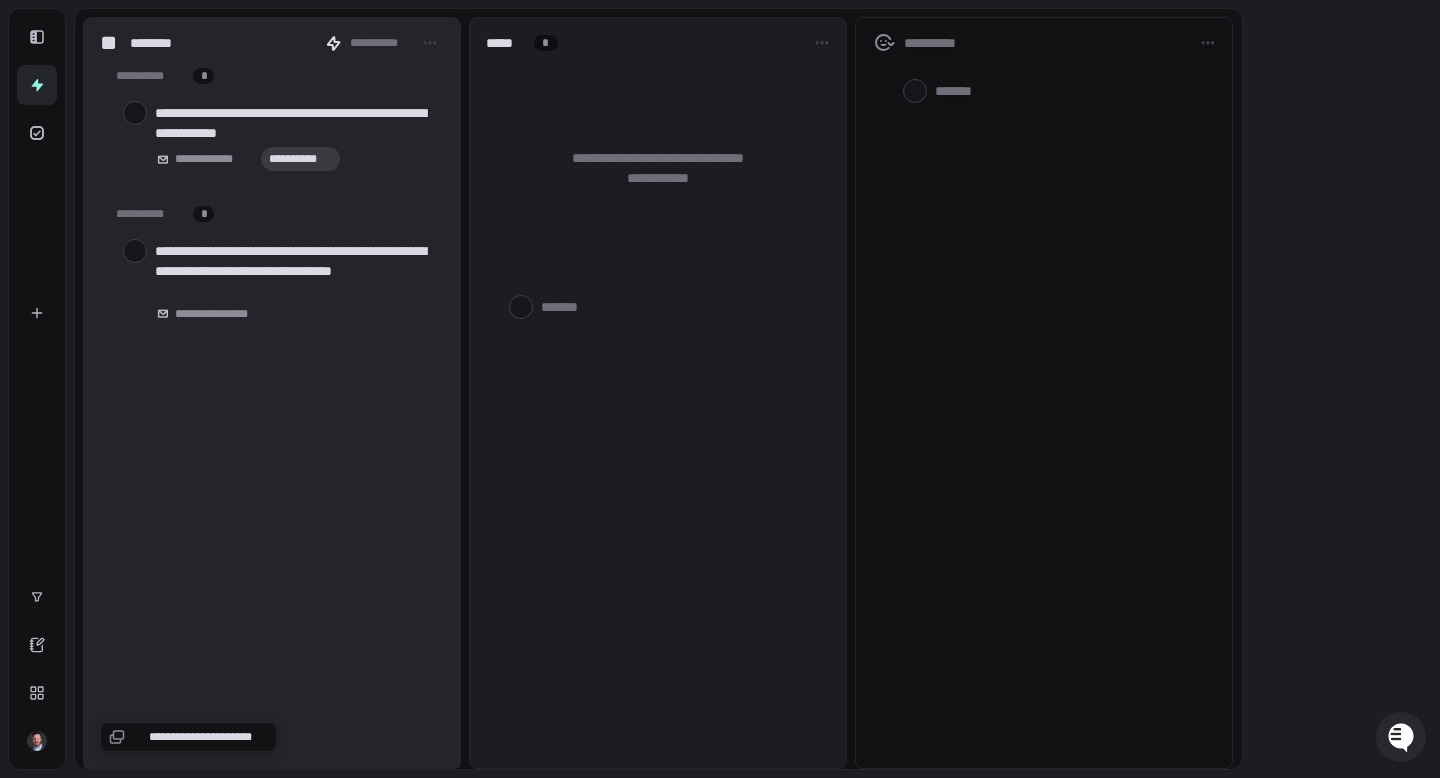 click 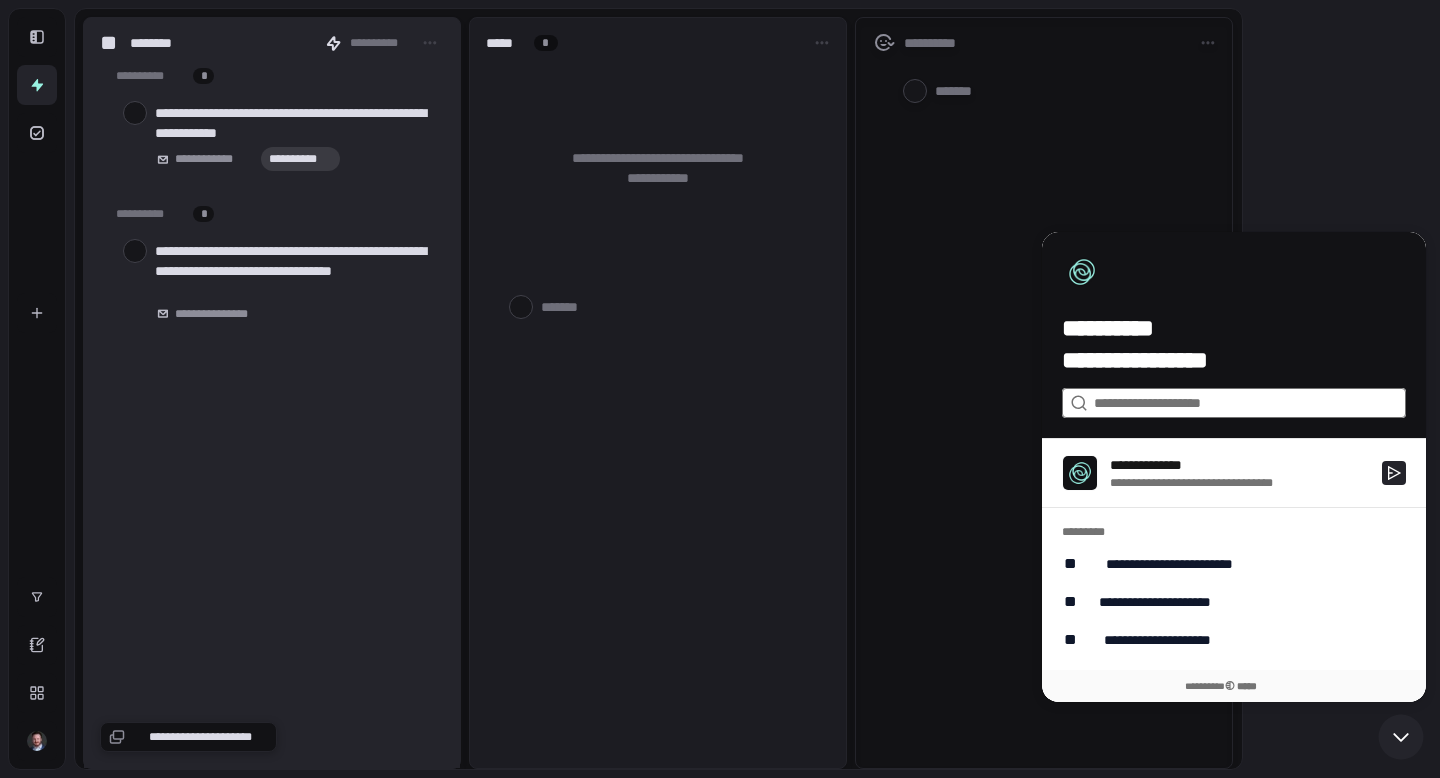 click at bounding box center (1233, 403) 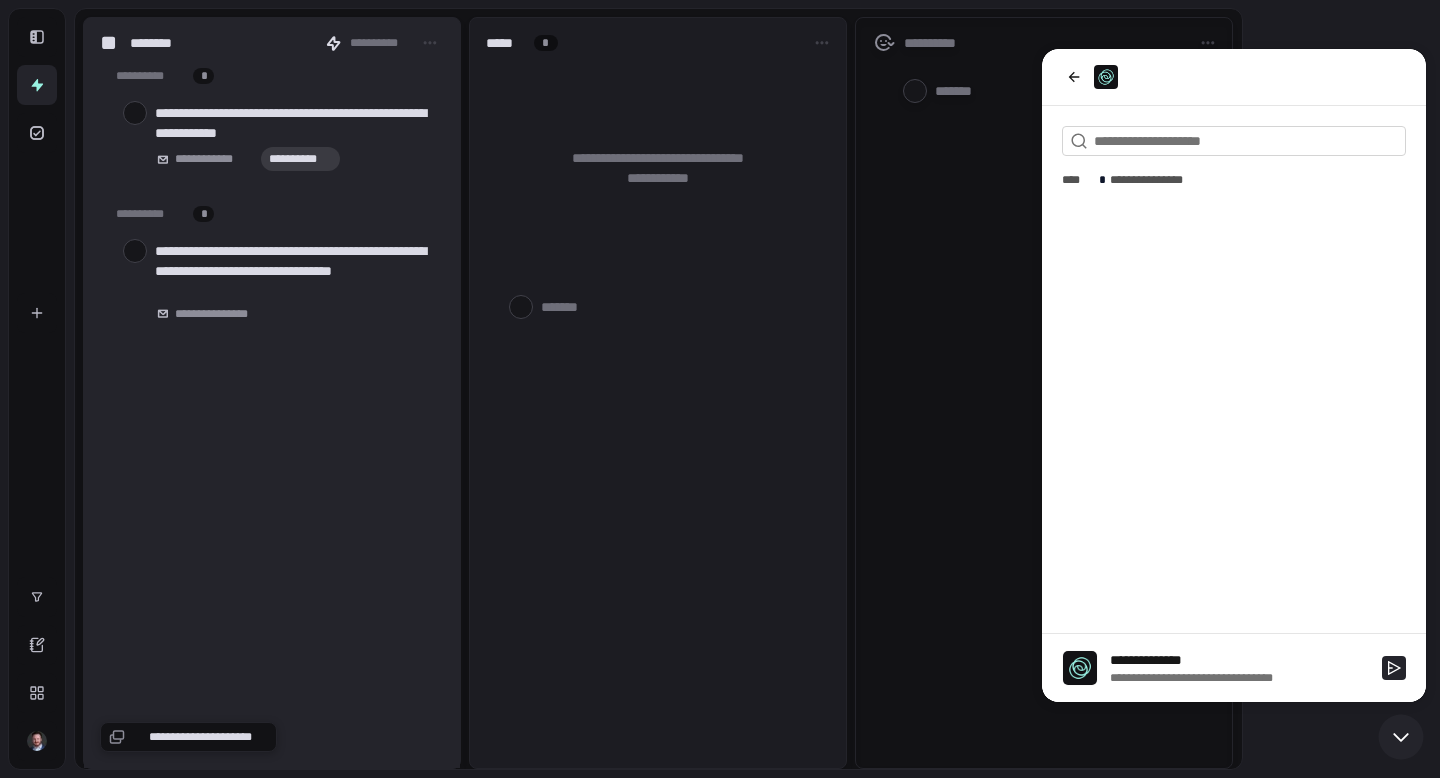 click on "**********" at bounding box center (1240, 660) 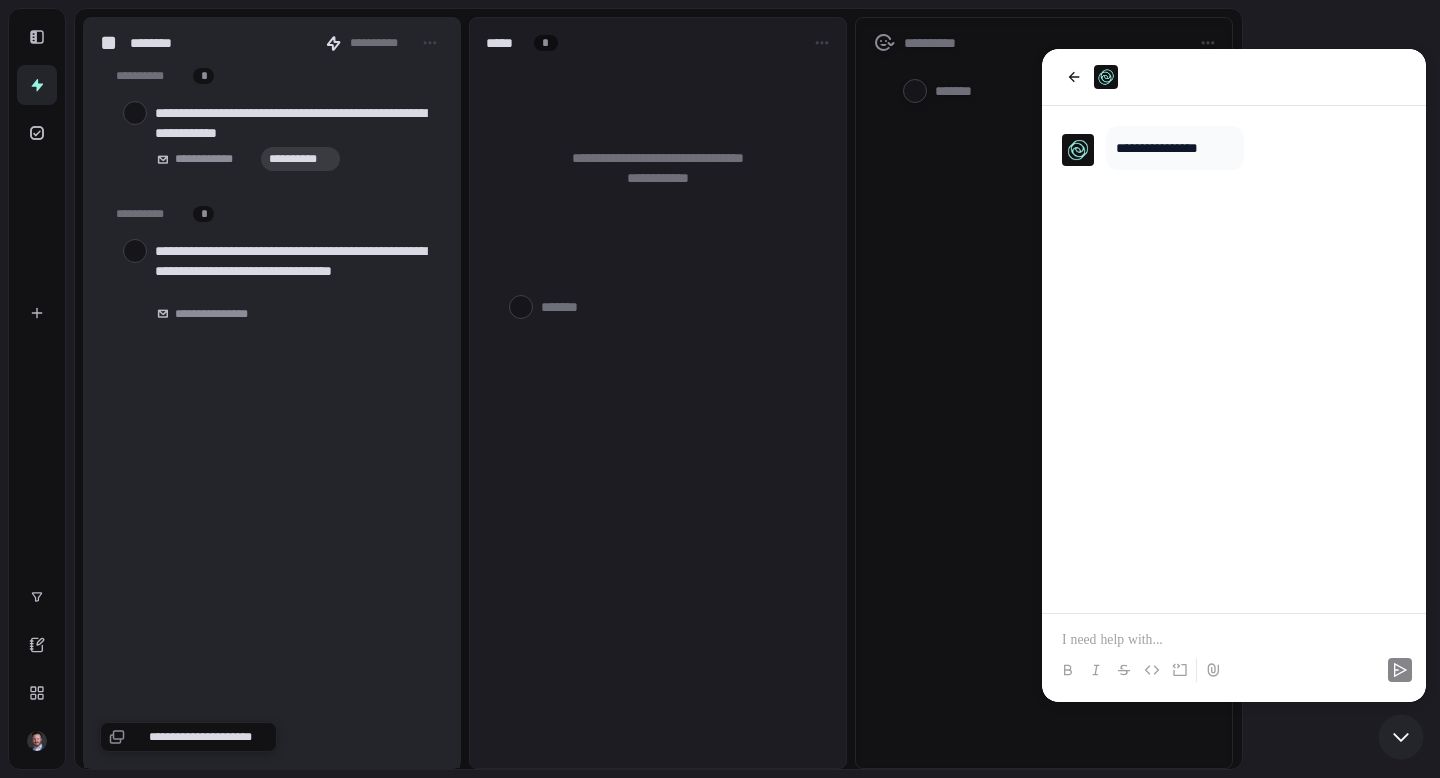 click at bounding box center (1234, 640) 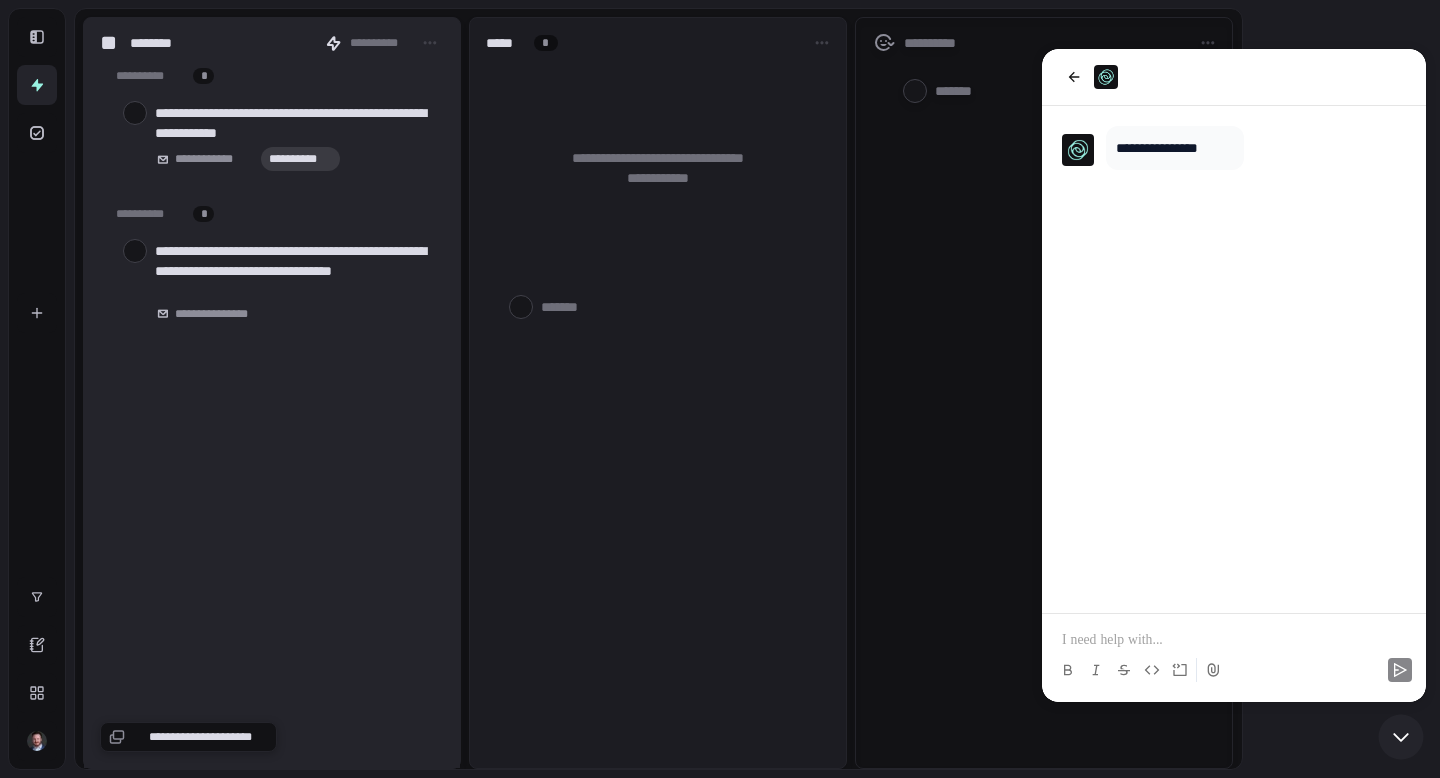 type 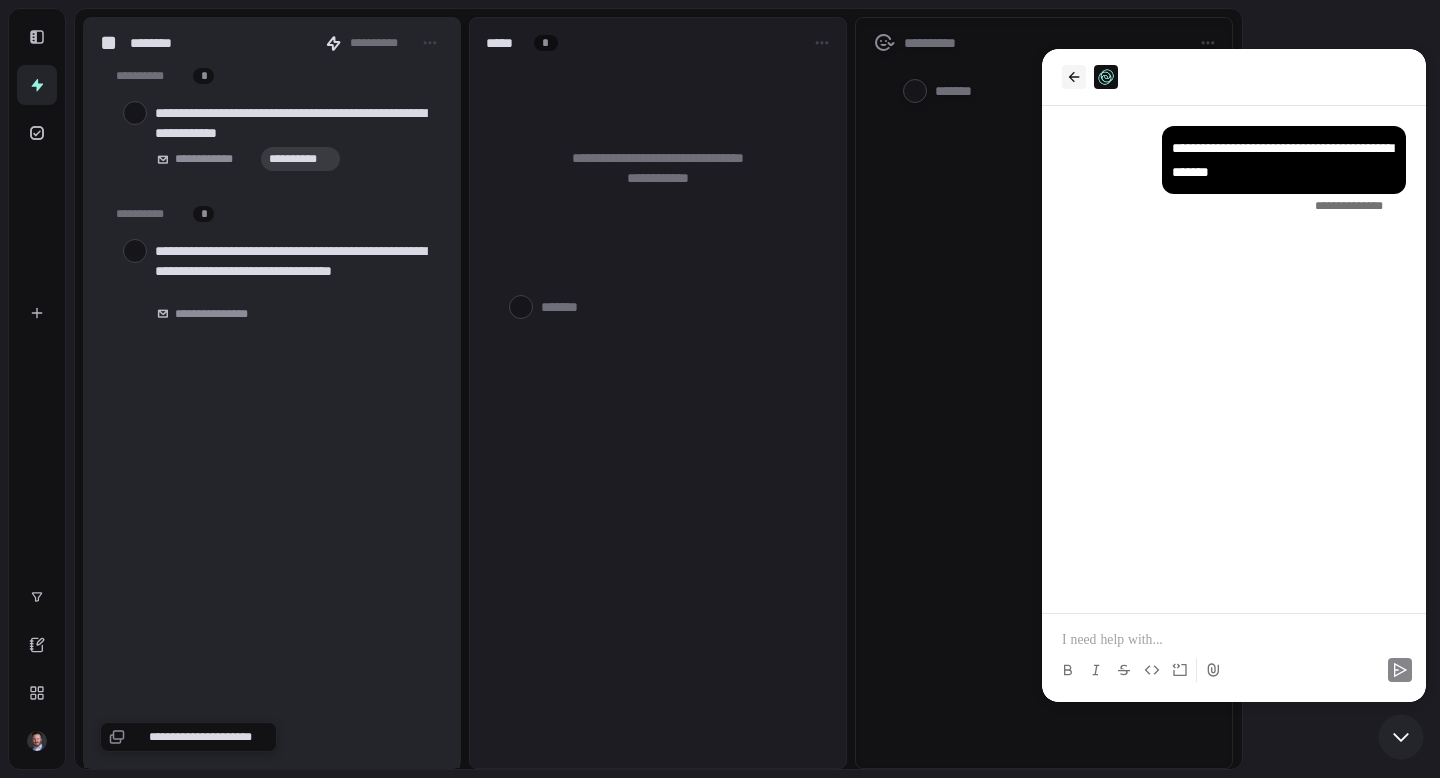click at bounding box center [1074, 77] 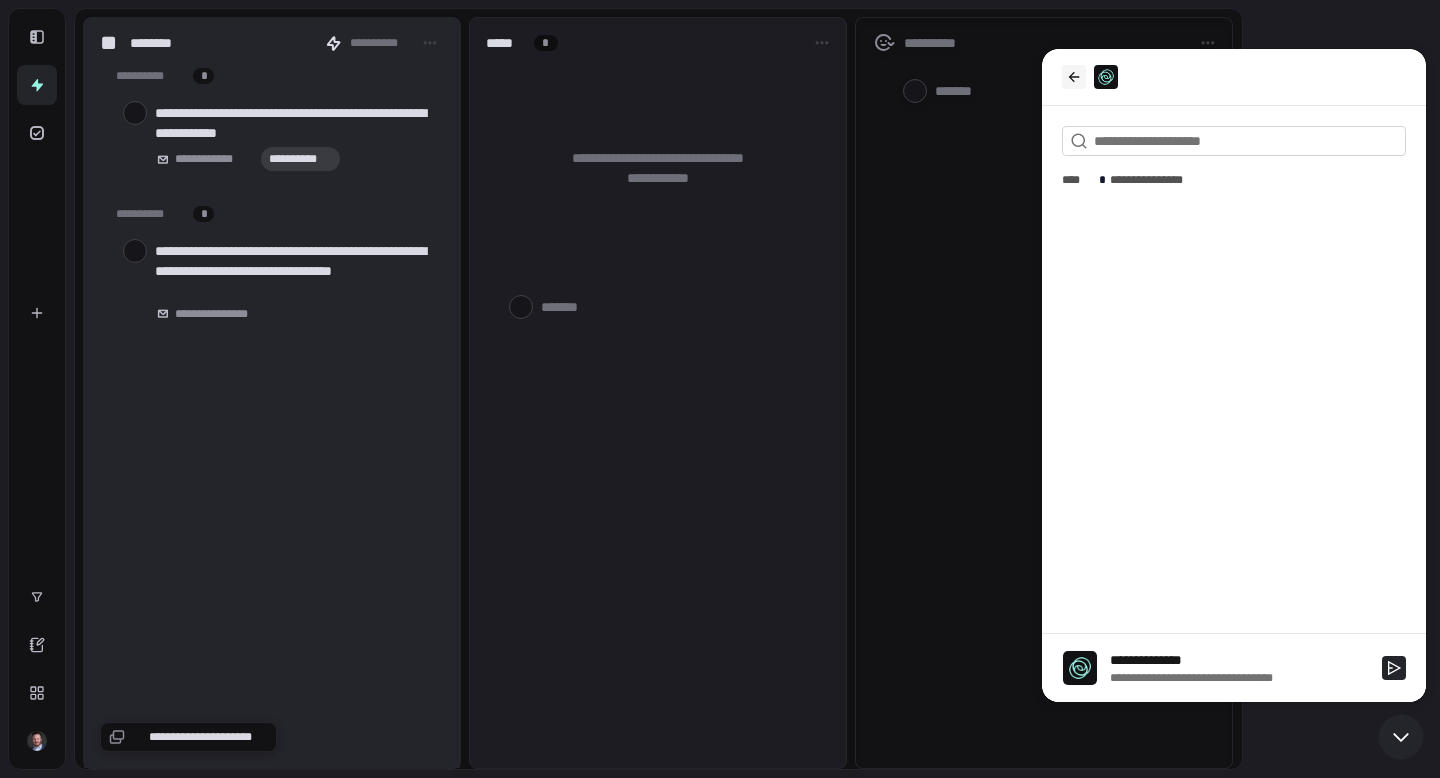 click 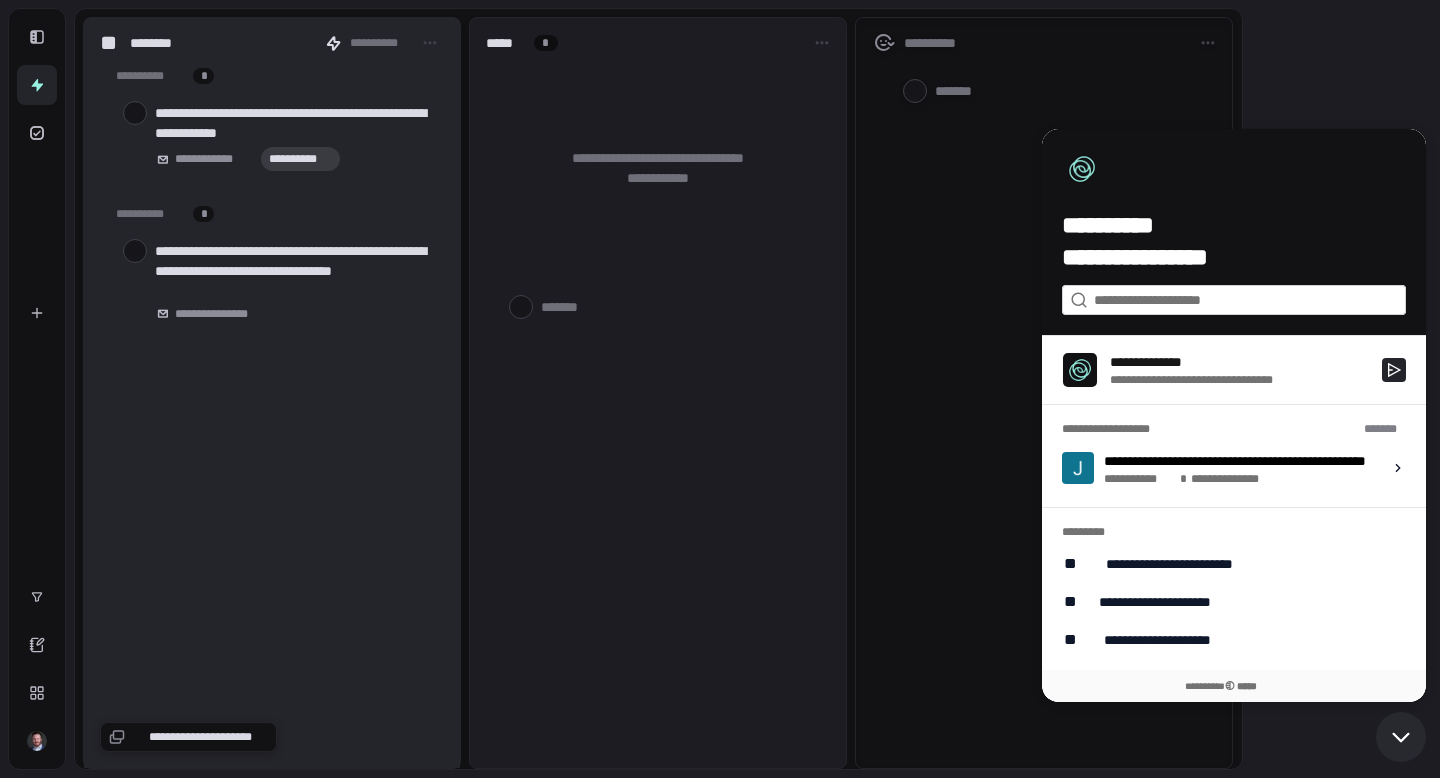click 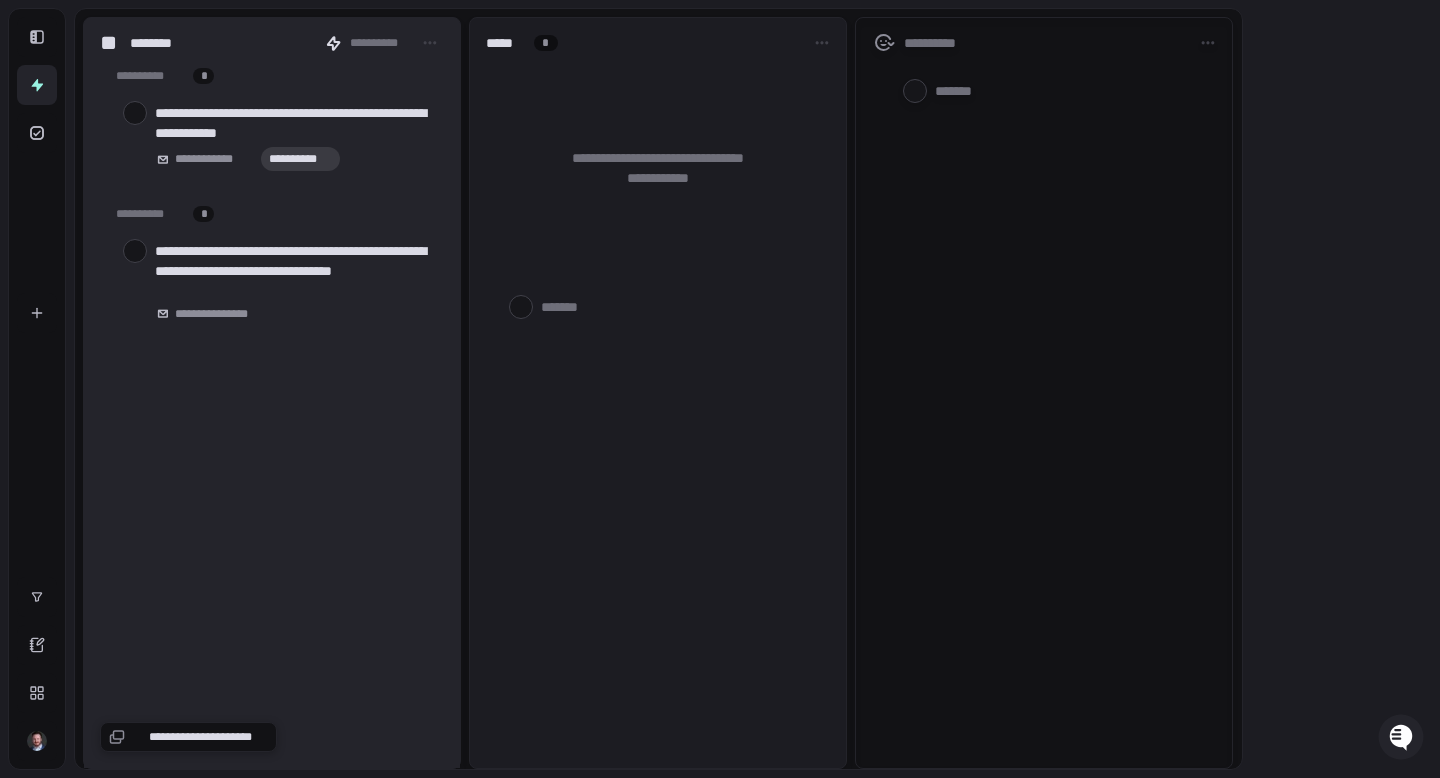 click on "**********" at bounding box center (272, 393) 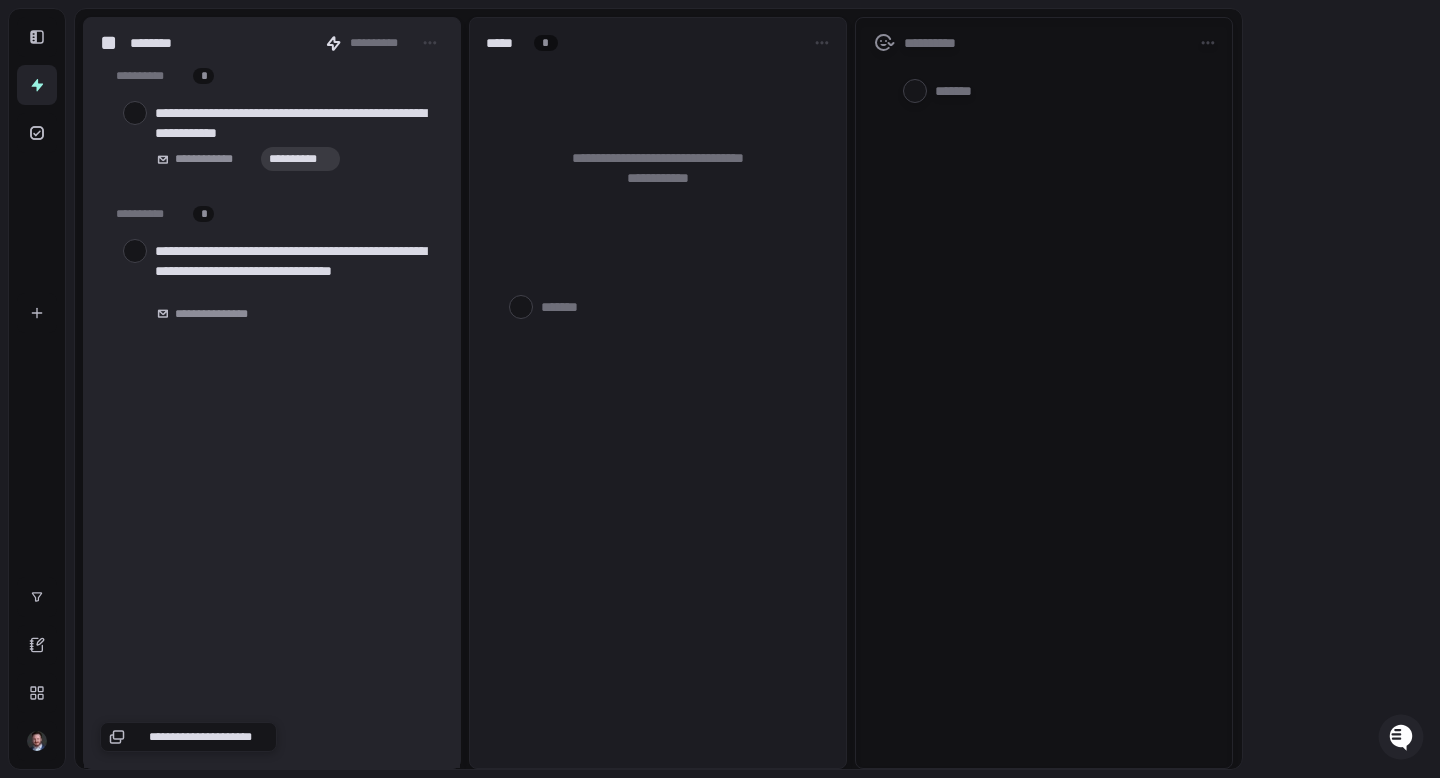 click on "**********" at bounding box center [200, 737] 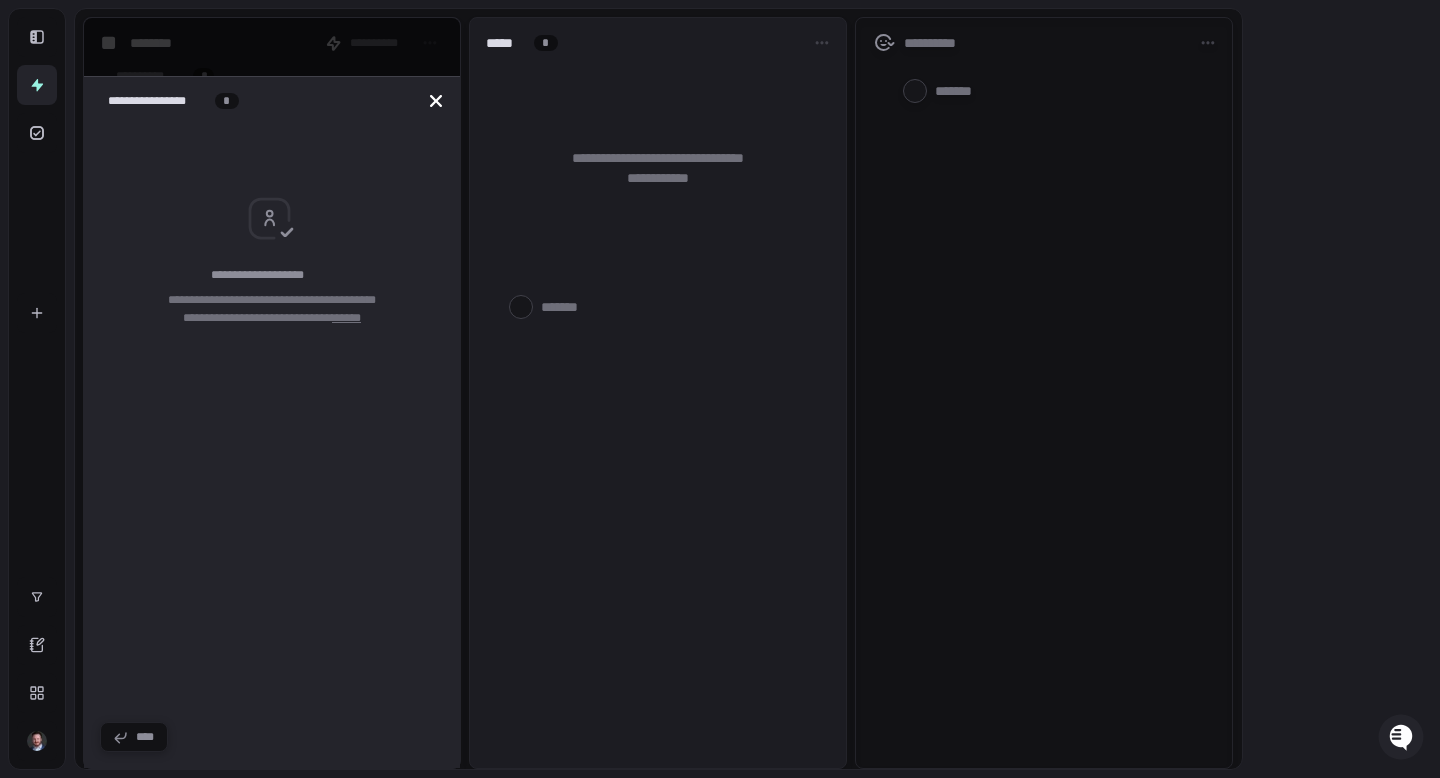 click 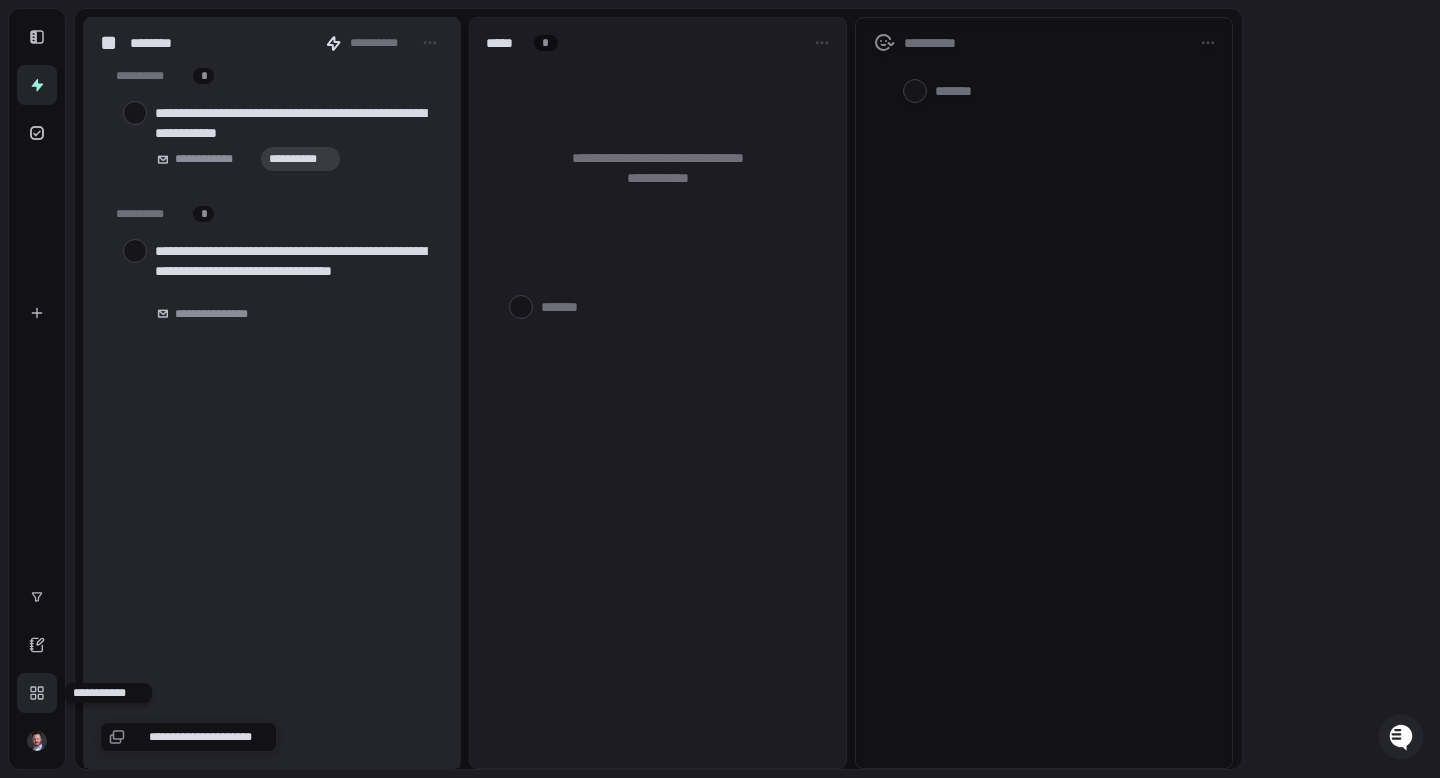 click at bounding box center [37, 693] 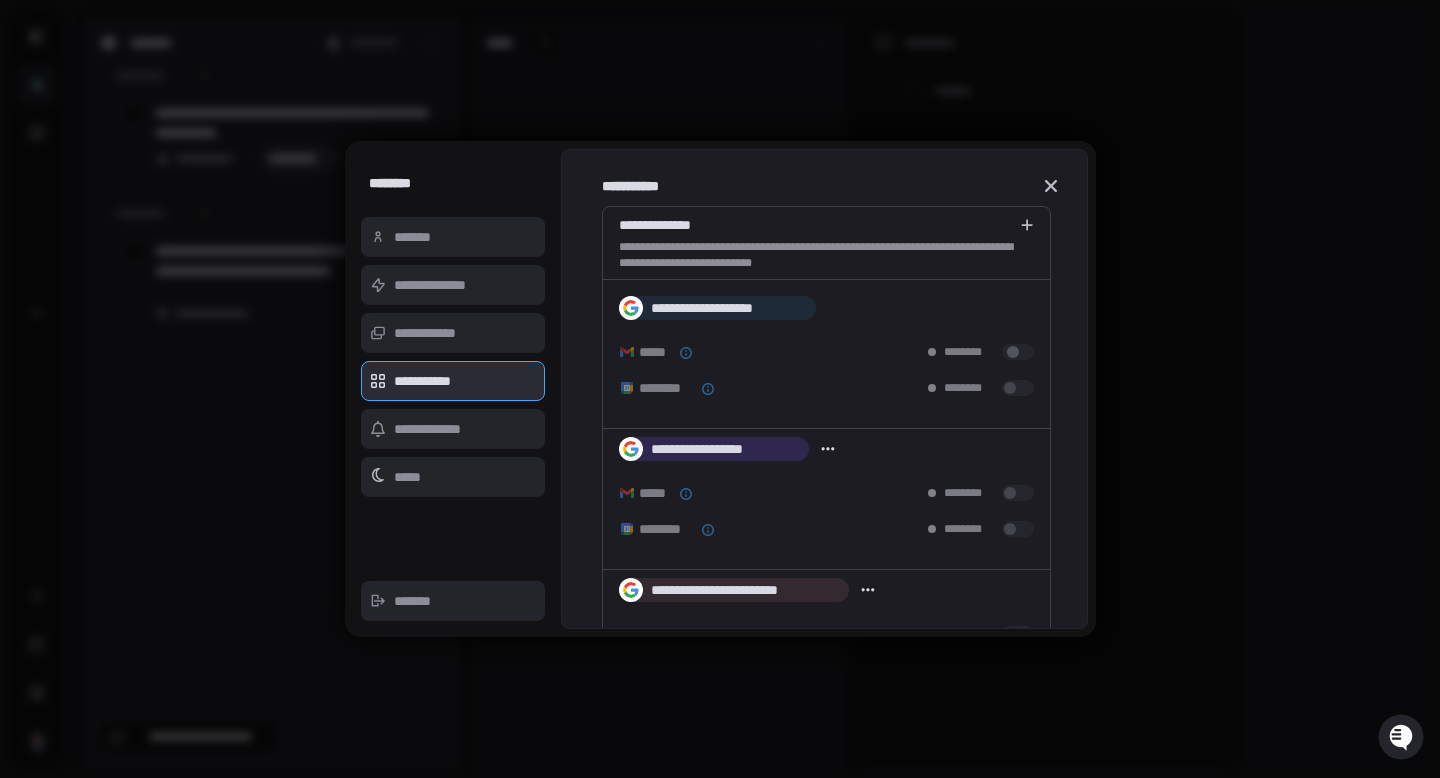 click at bounding box center [1013, 352] 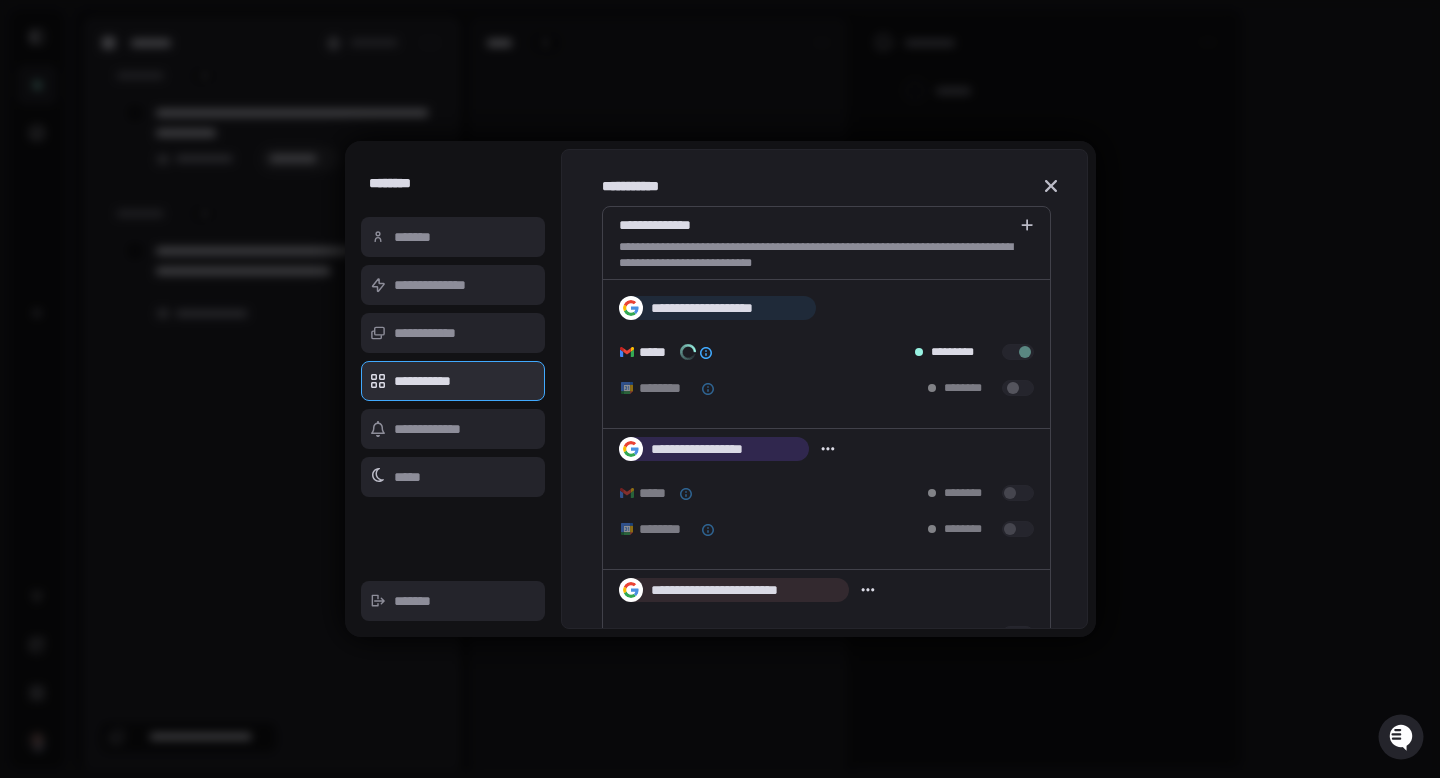 click at bounding box center (1013, 388) 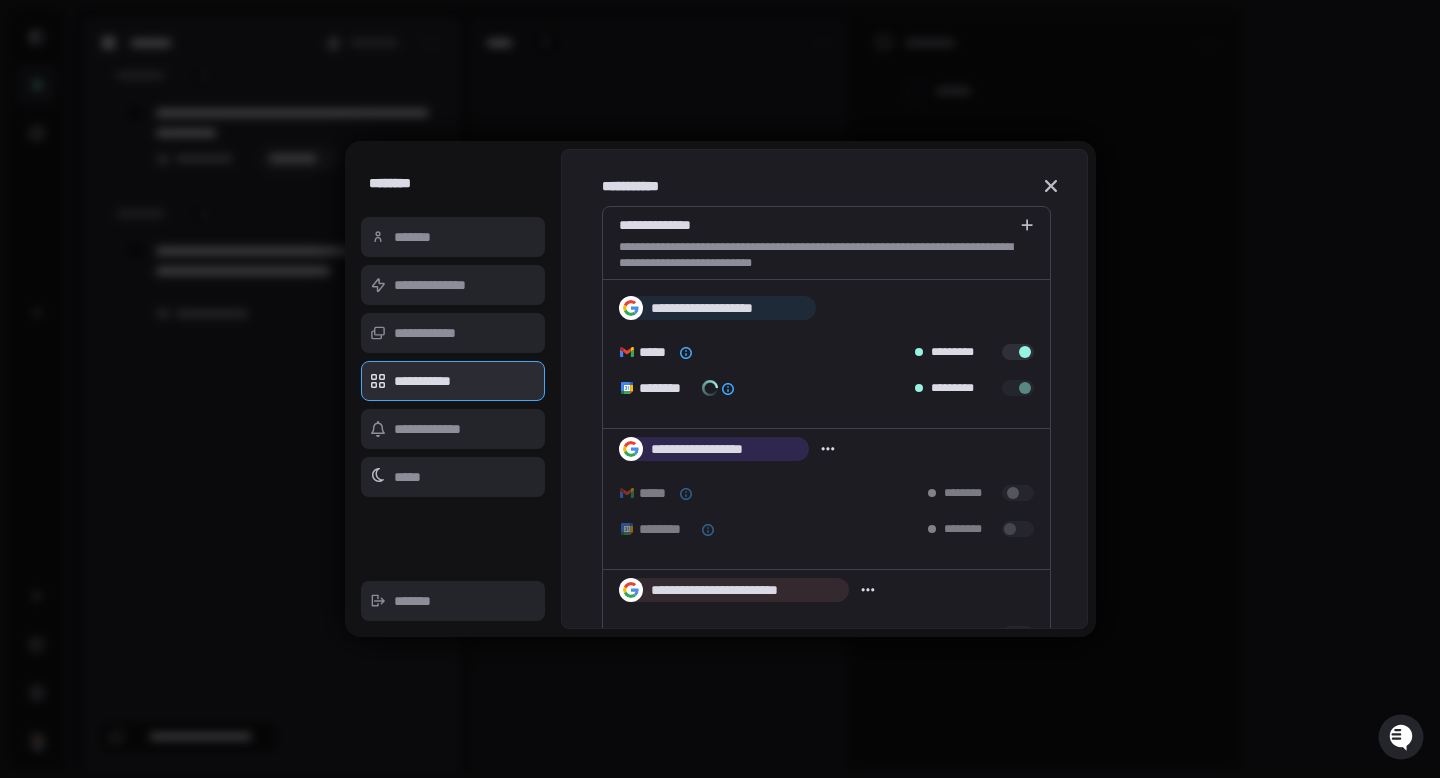 click at bounding box center [1018, 493] 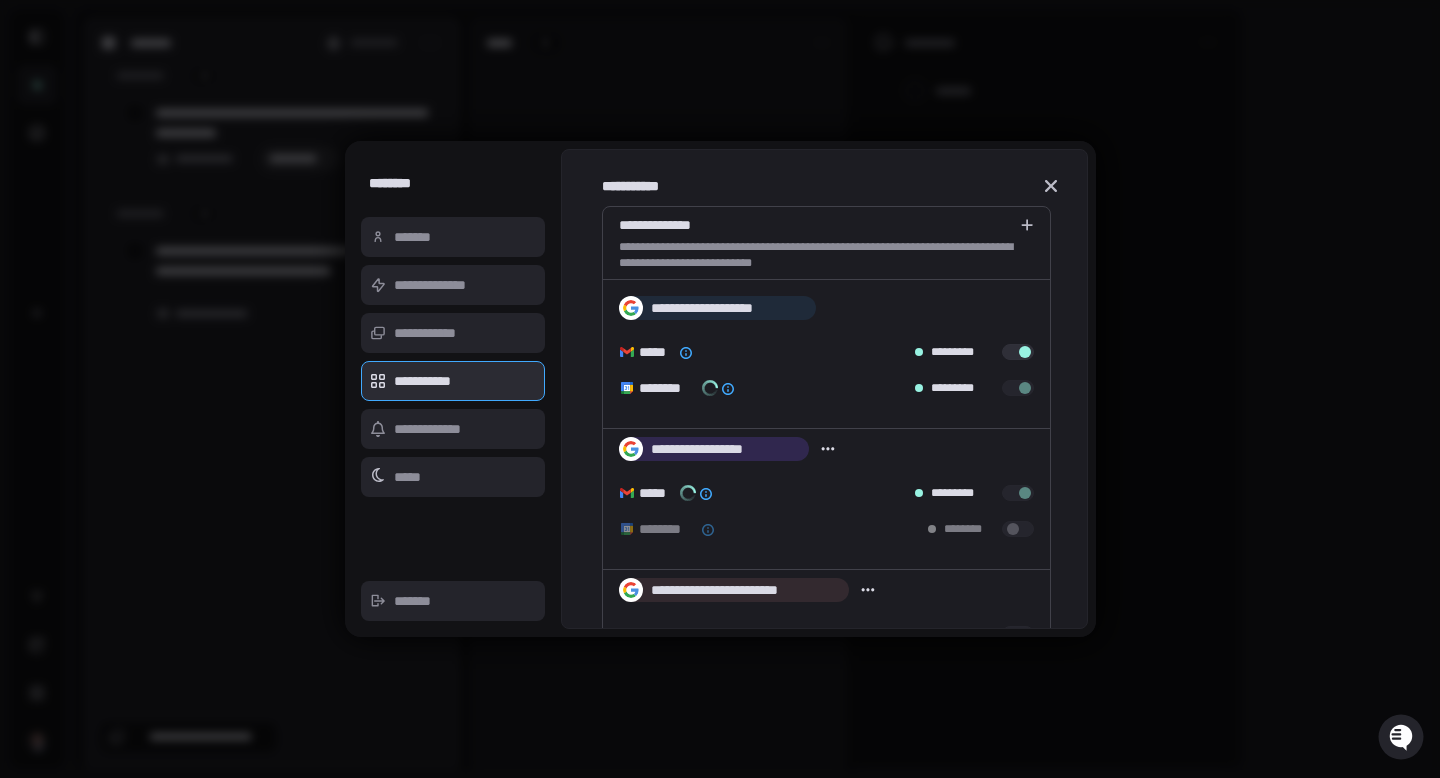 click at bounding box center (1013, 529) 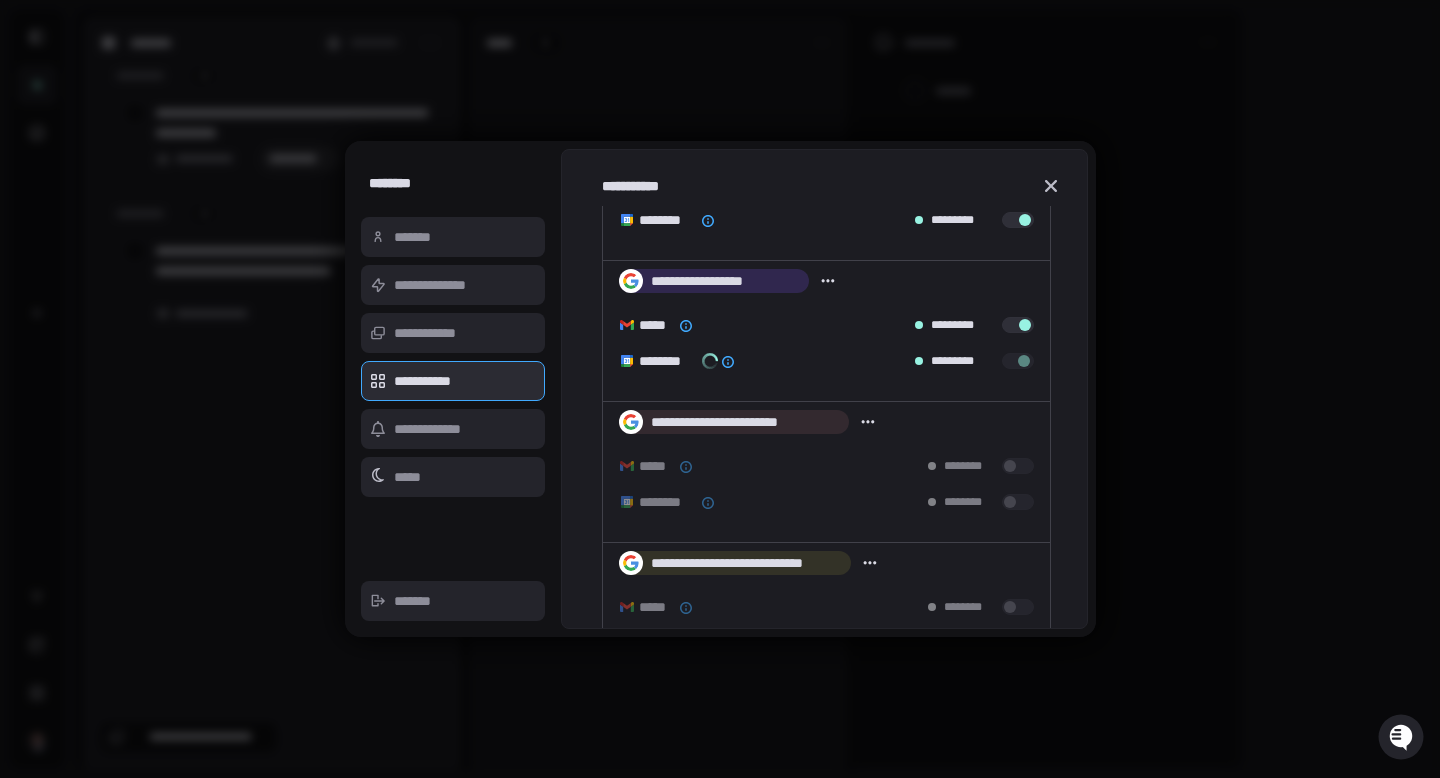 scroll, scrollTop: 204, scrollLeft: 0, axis: vertical 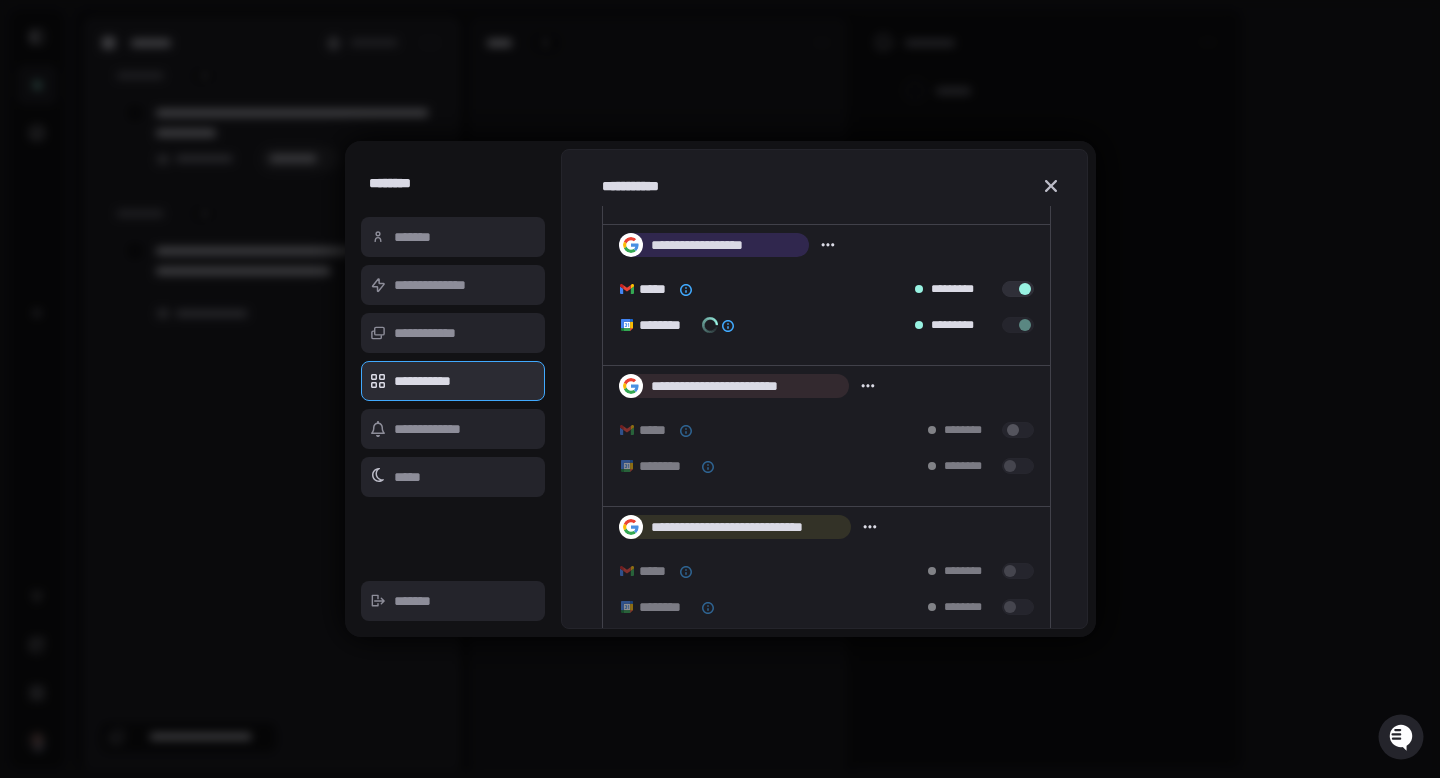 click at bounding box center (1013, 430) 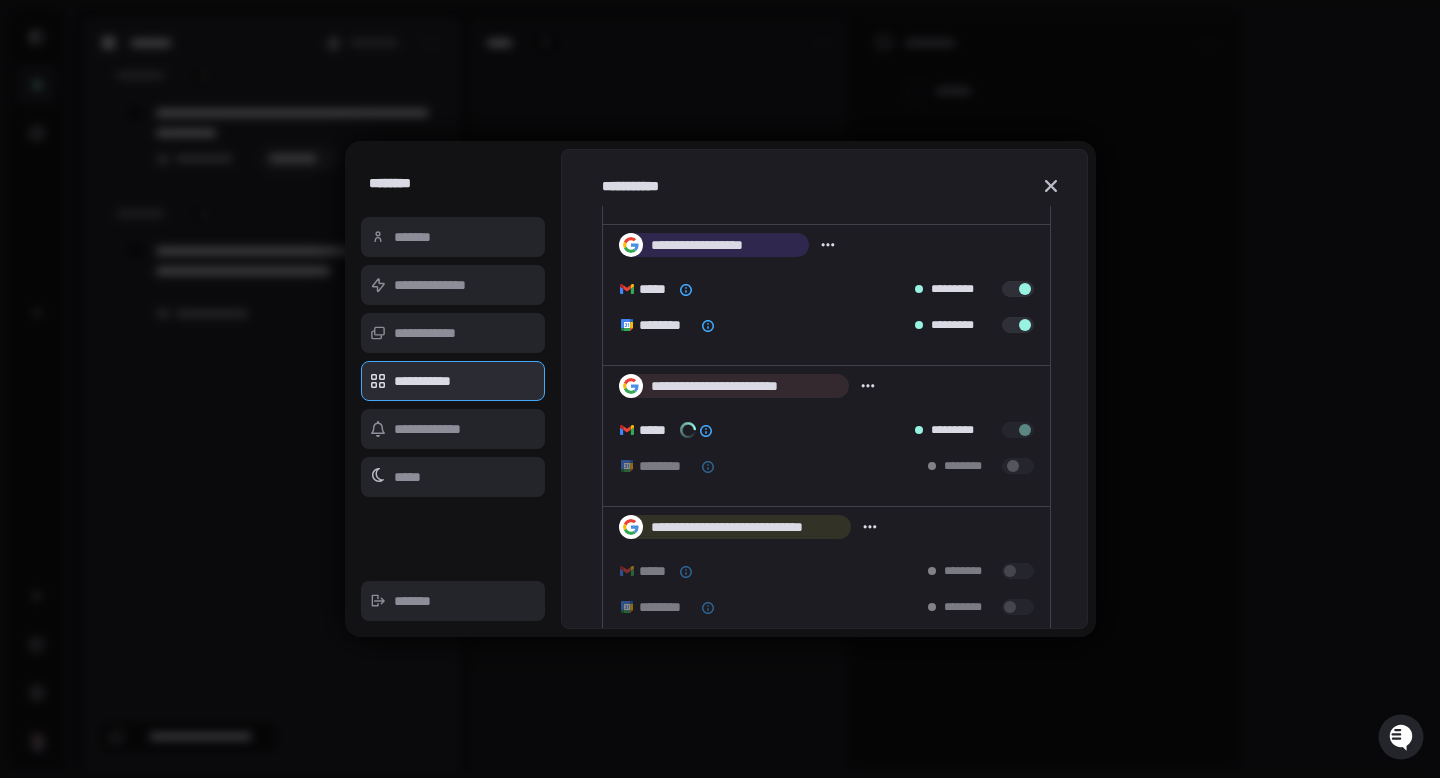 click at bounding box center (1013, 466) 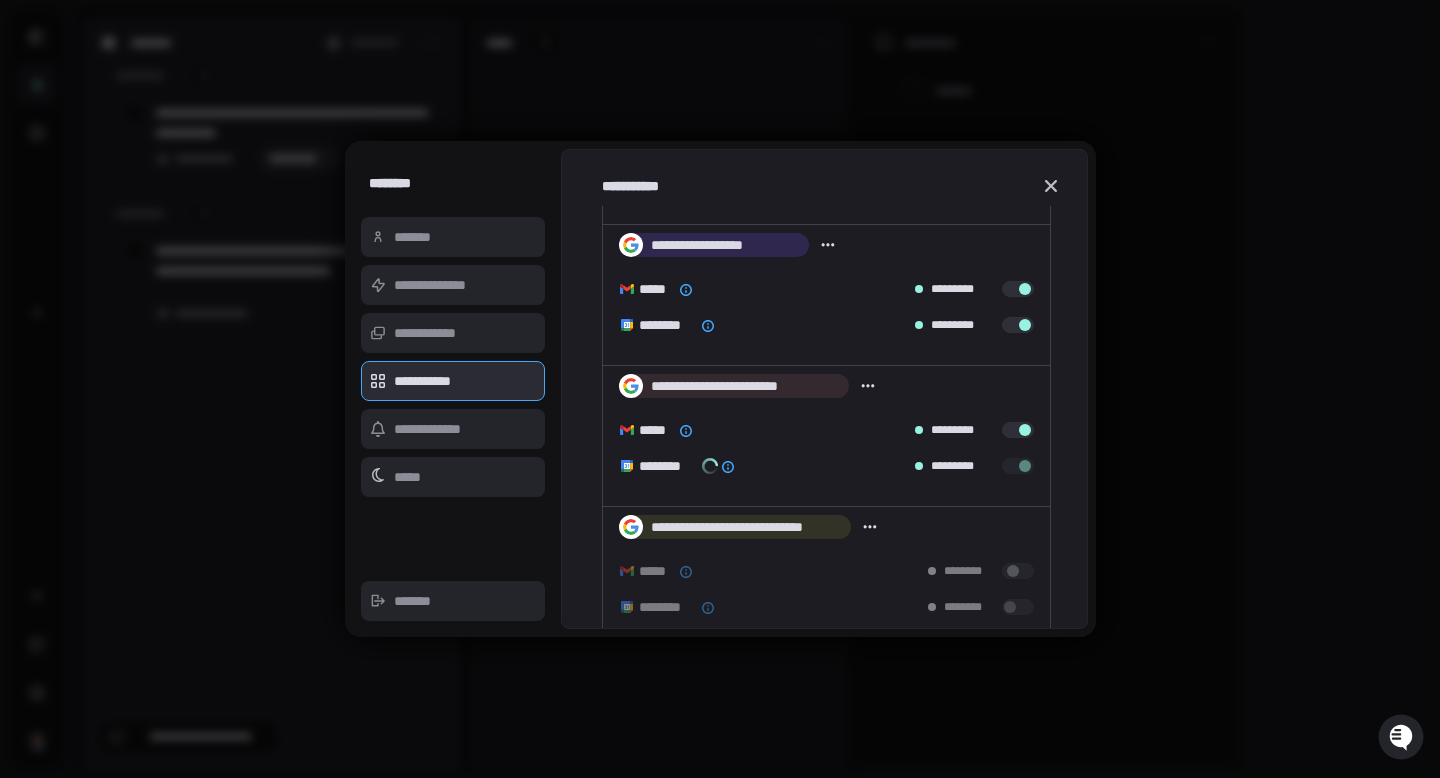 click at bounding box center (1013, 571) 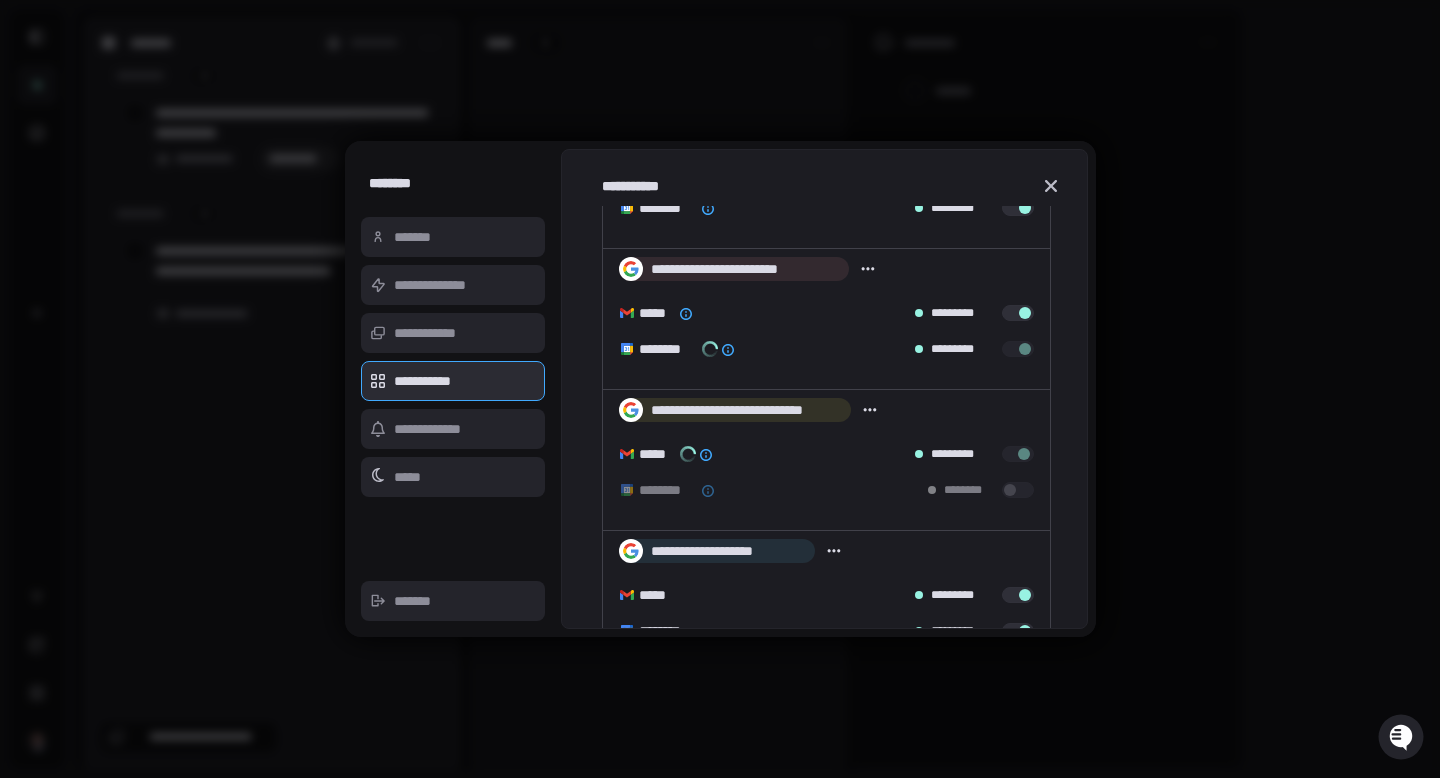 scroll, scrollTop: 350, scrollLeft: 0, axis: vertical 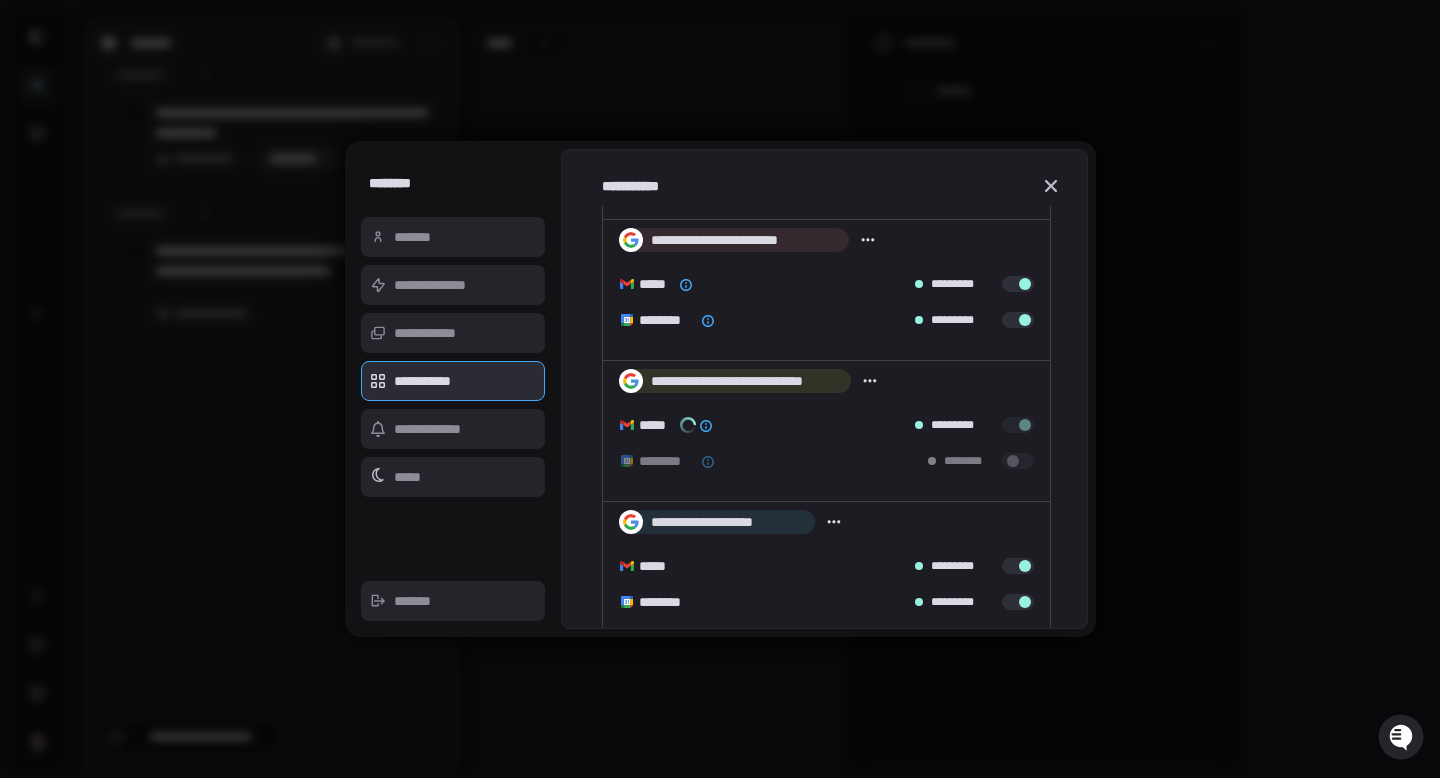 click at bounding box center [1013, 461] 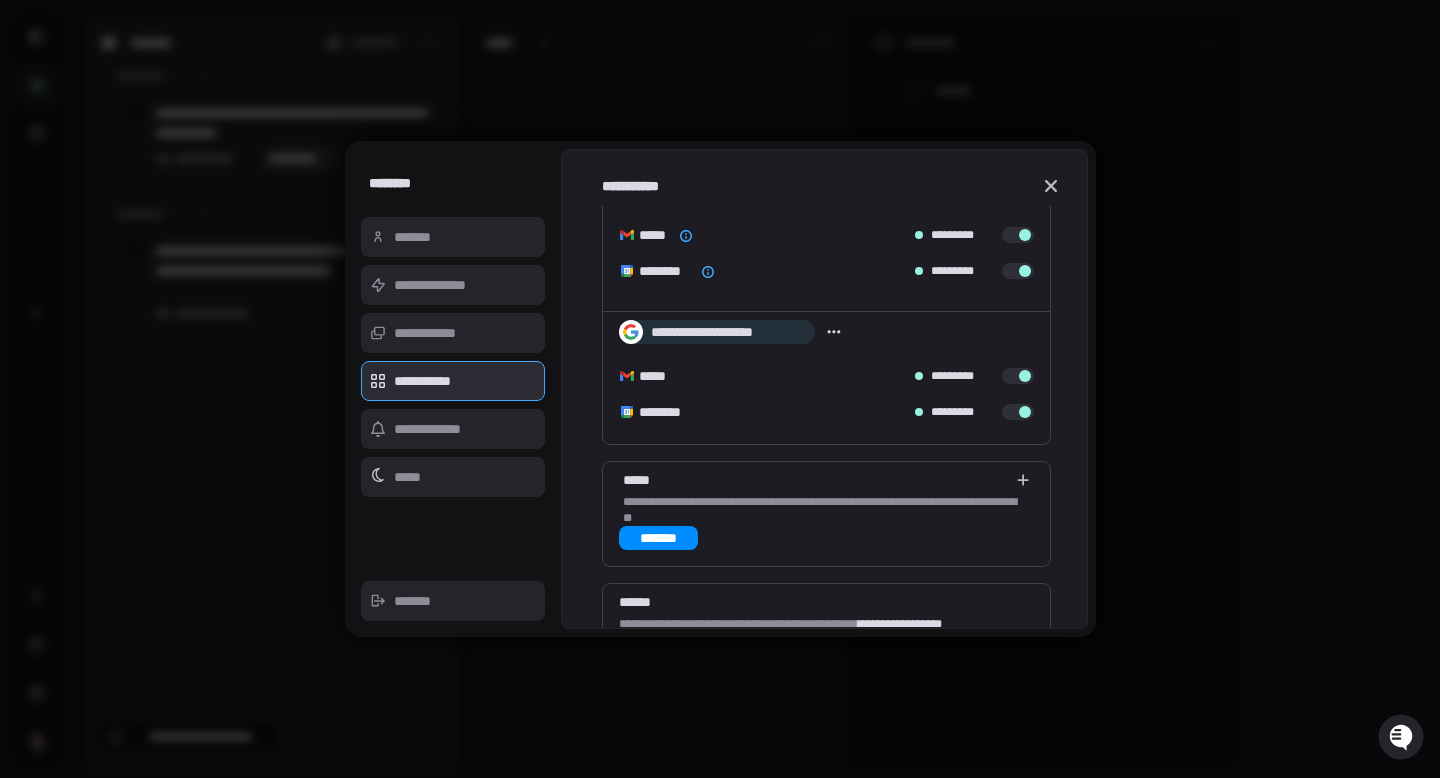 scroll, scrollTop: 593, scrollLeft: 0, axis: vertical 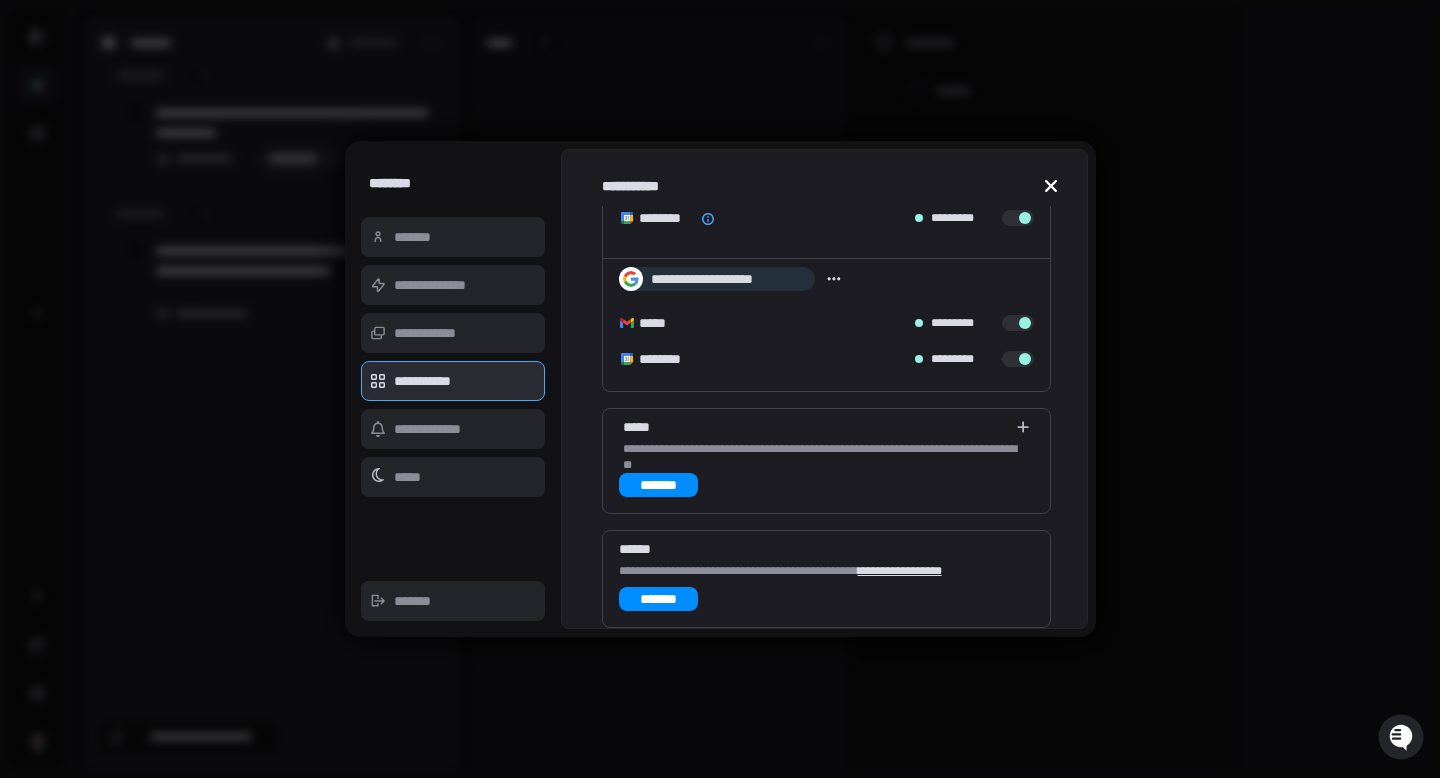 click 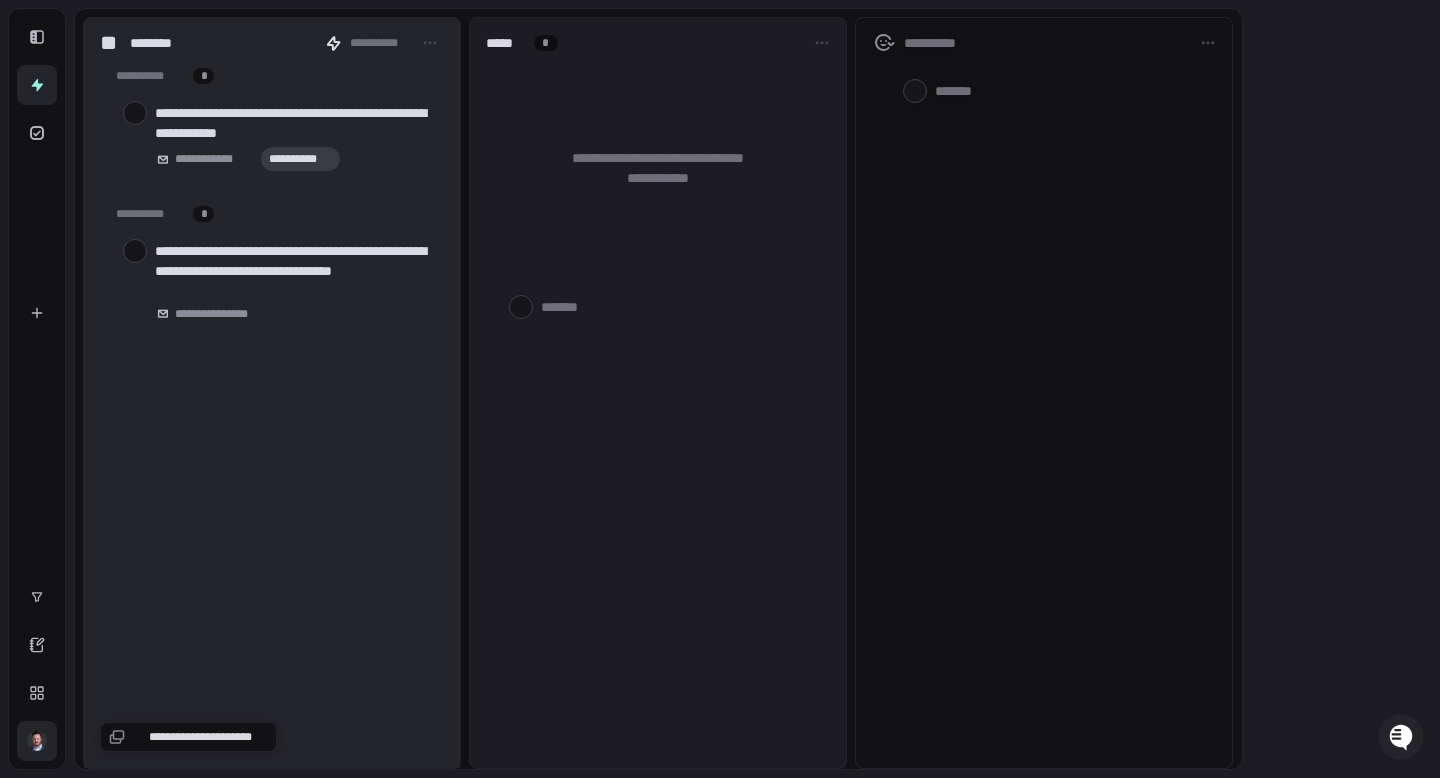 click at bounding box center [37, 741] 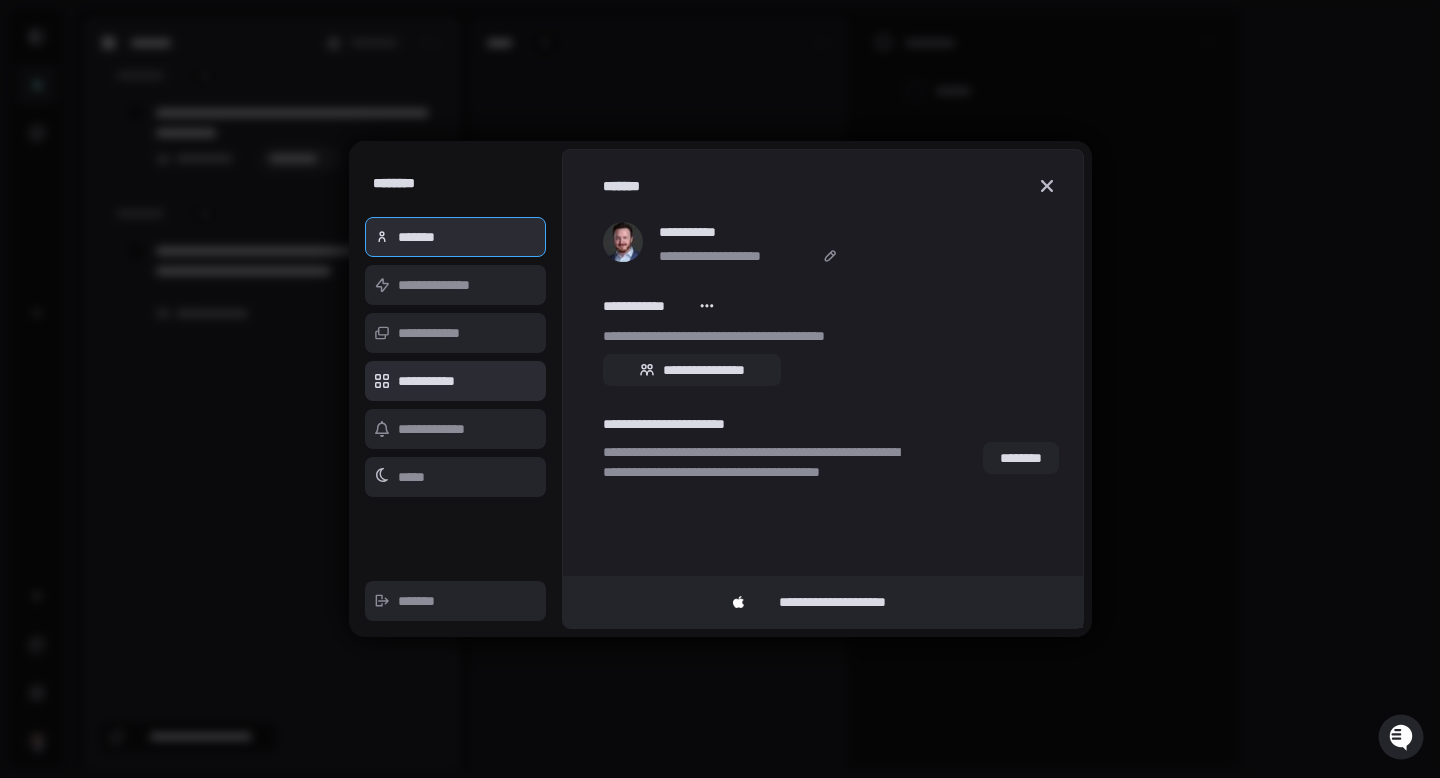 click on "**********" at bounding box center [456, 381] 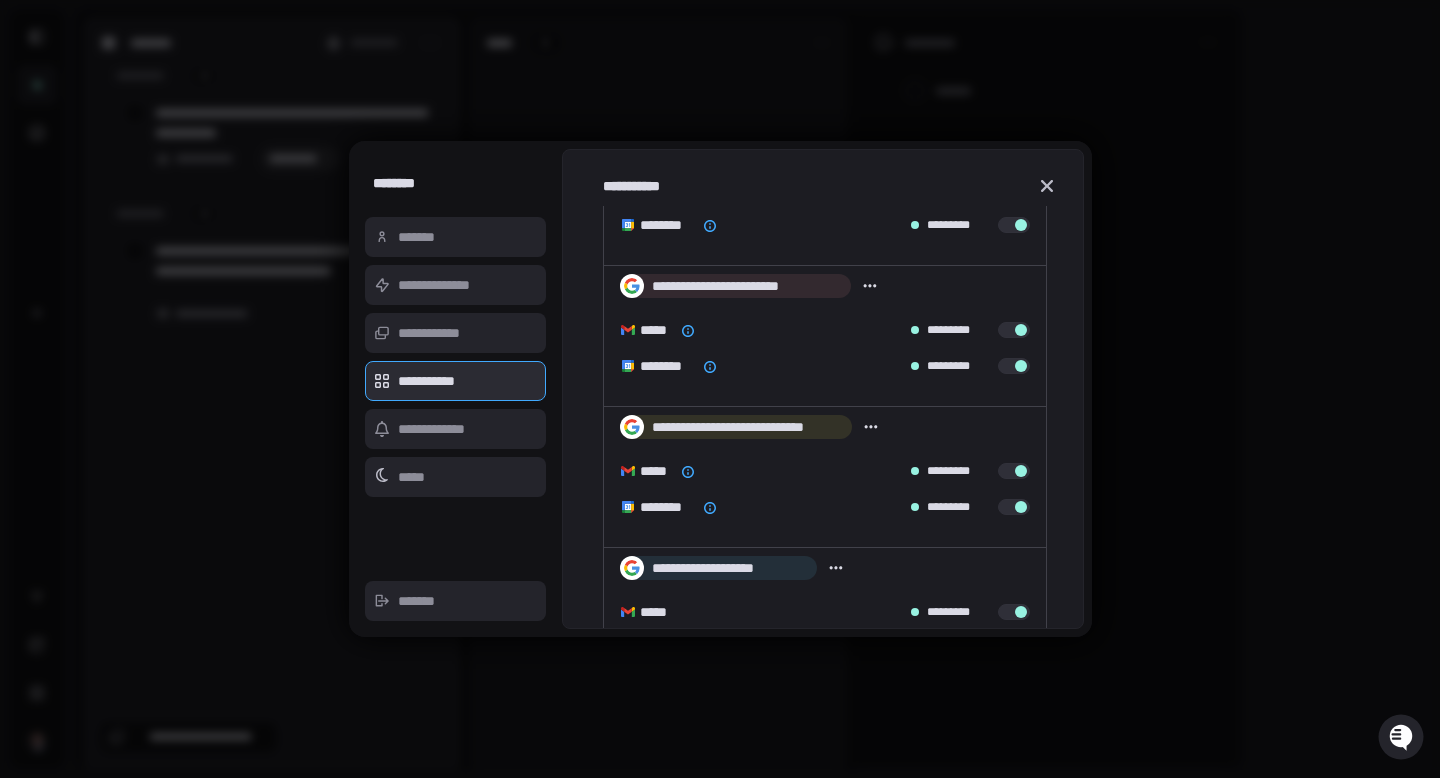 scroll, scrollTop: 526, scrollLeft: 0, axis: vertical 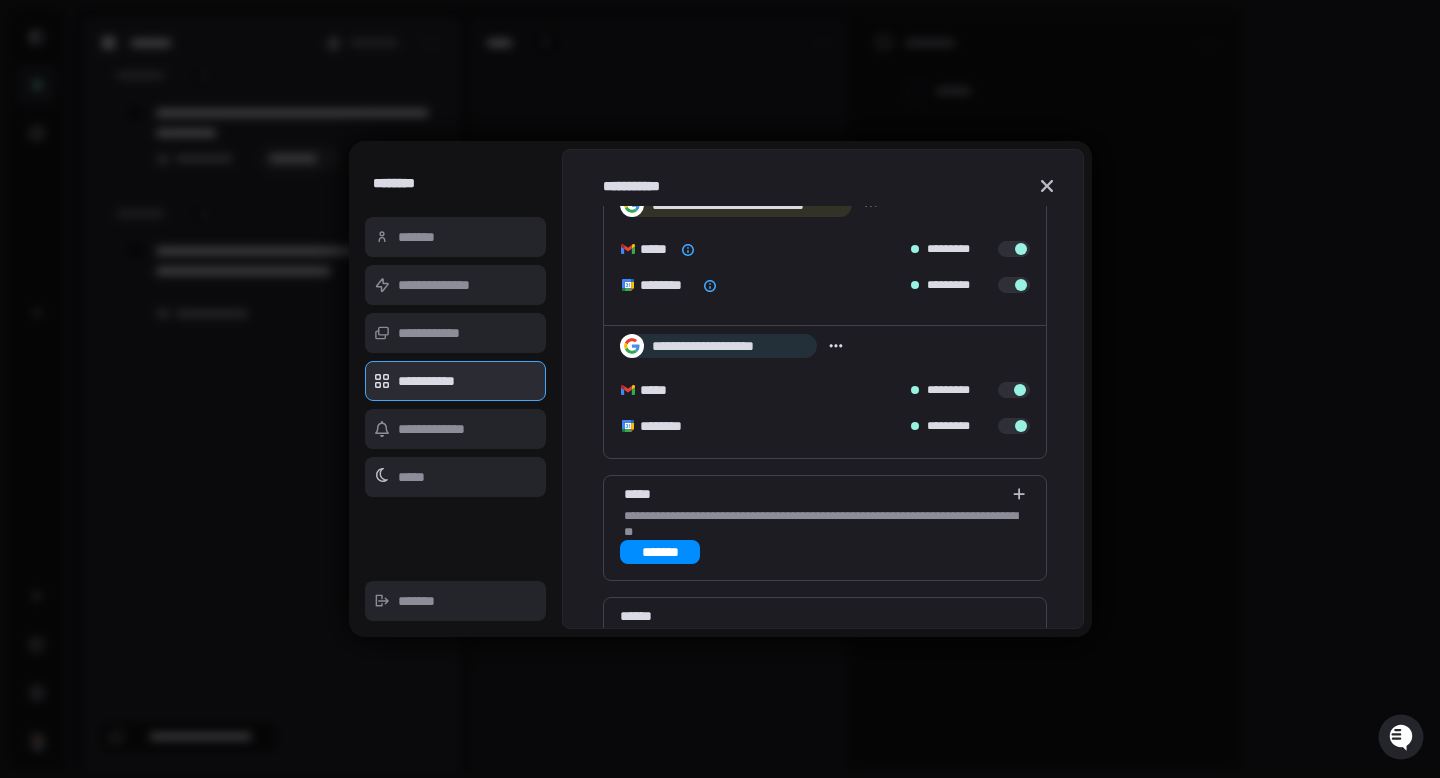 click at bounding box center (1020, 390) 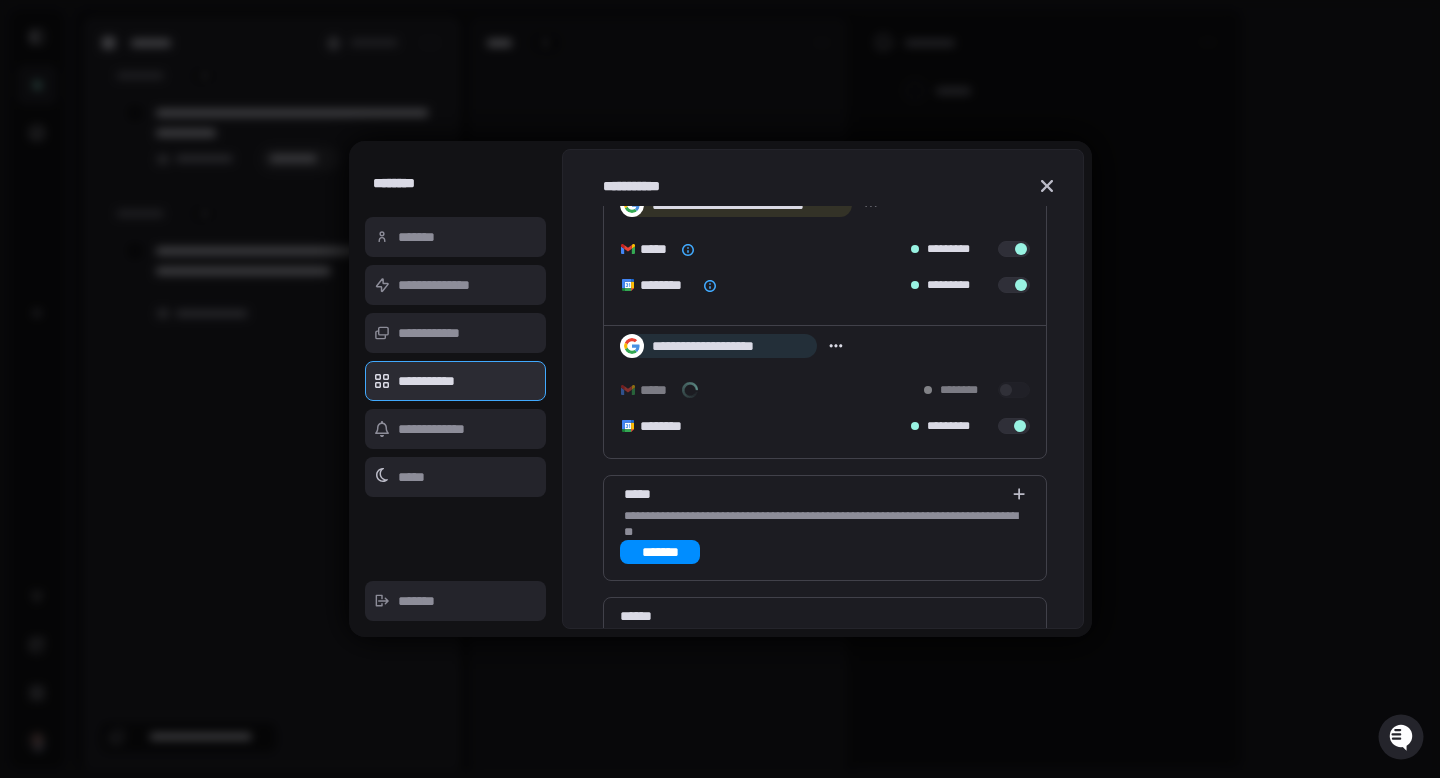 click at bounding box center (1020, 426) 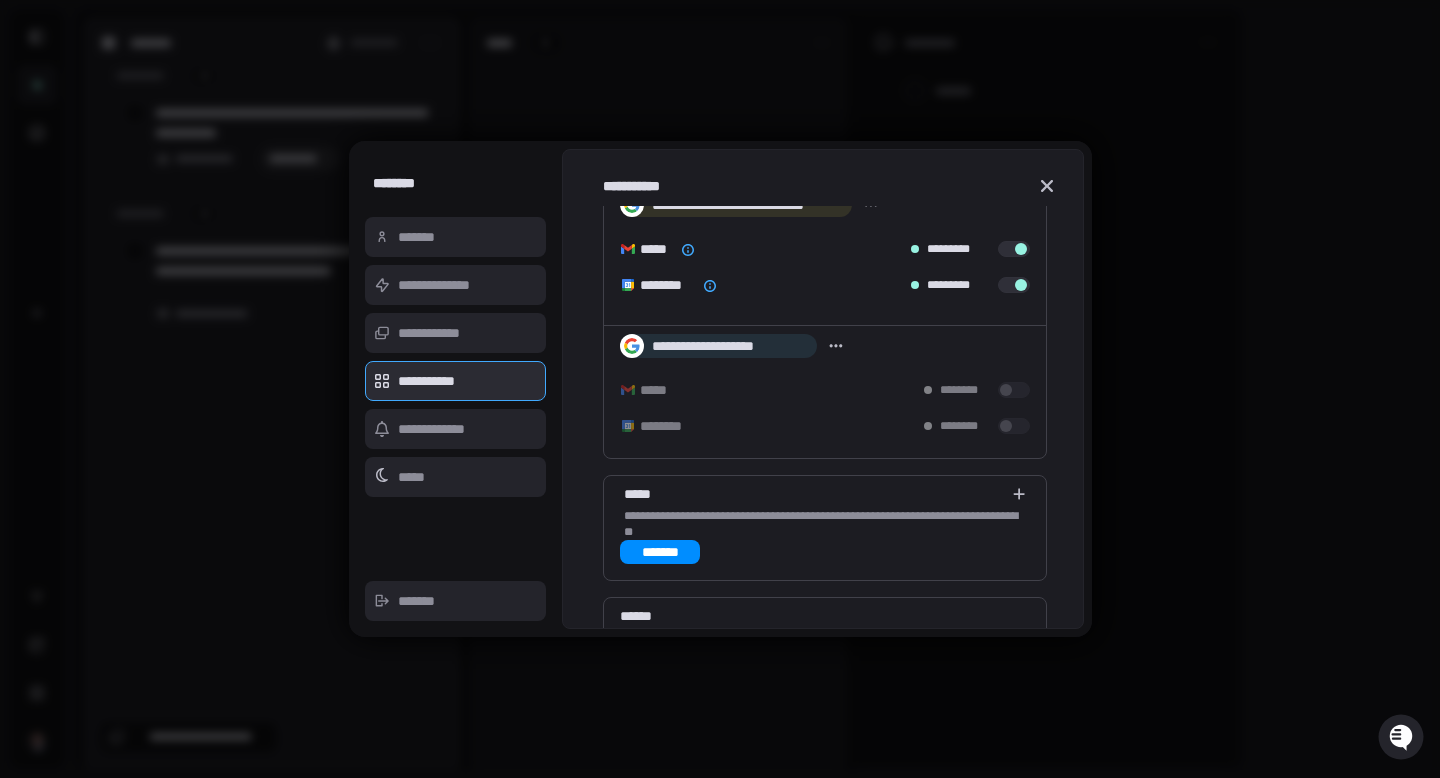 click 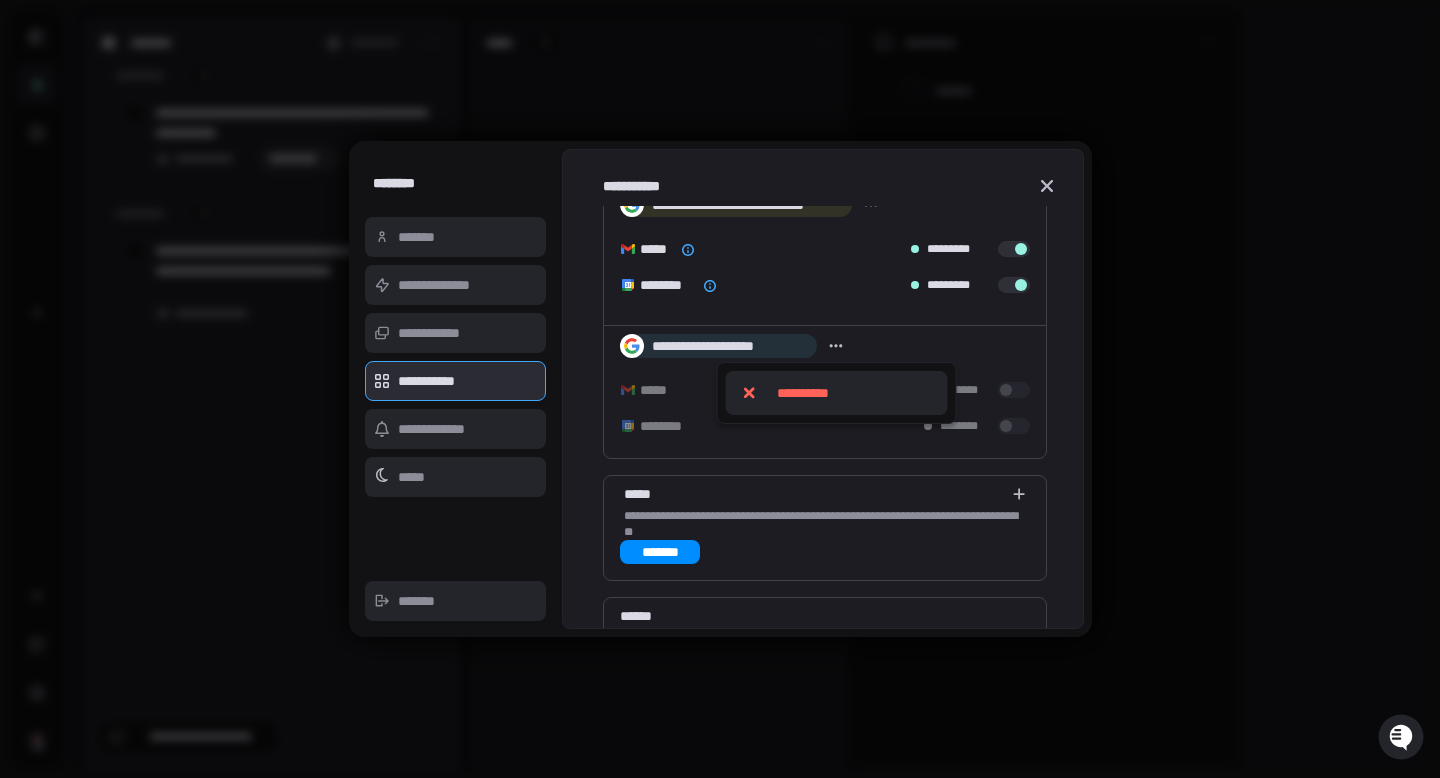 click at bounding box center (720, 389) 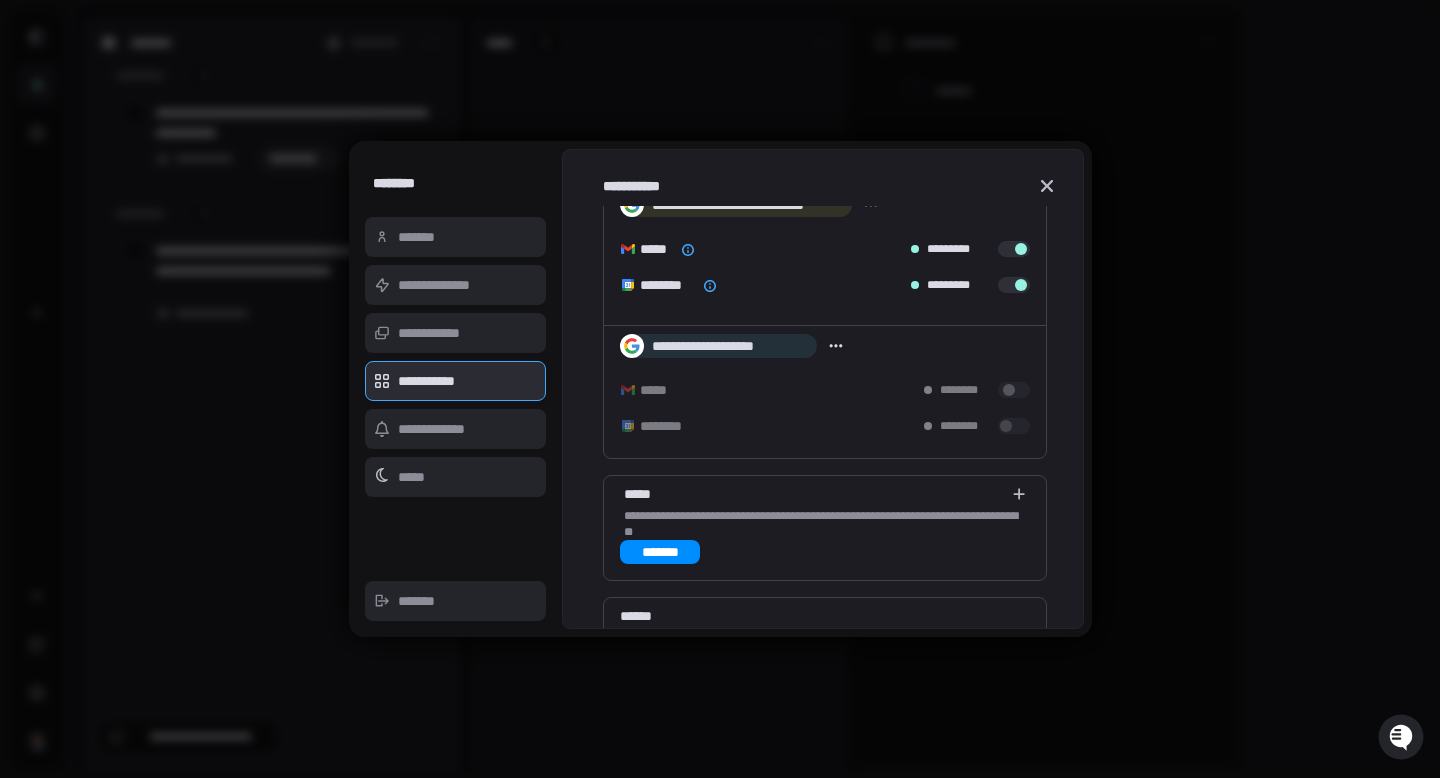 click at bounding box center (1014, 390) 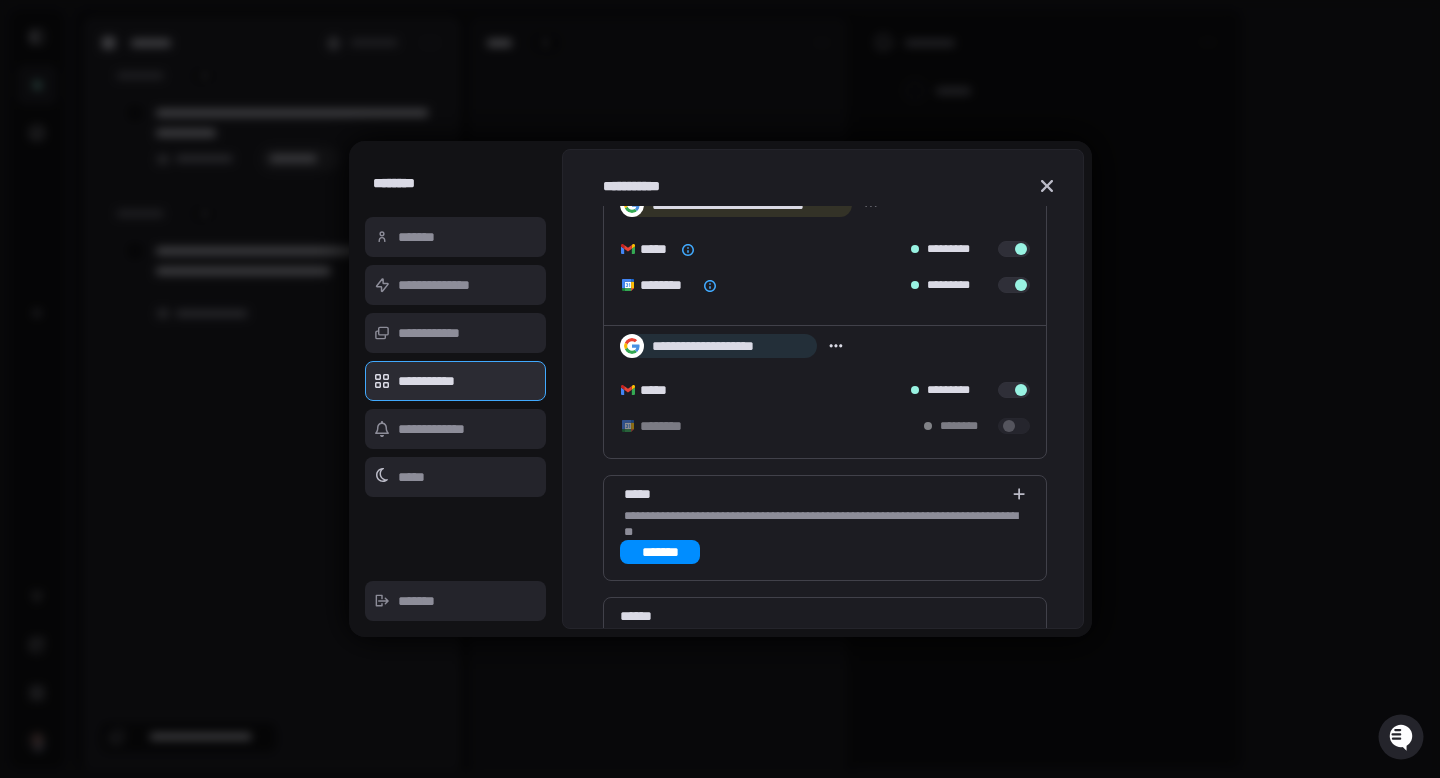 click at bounding box center [1009, 426] 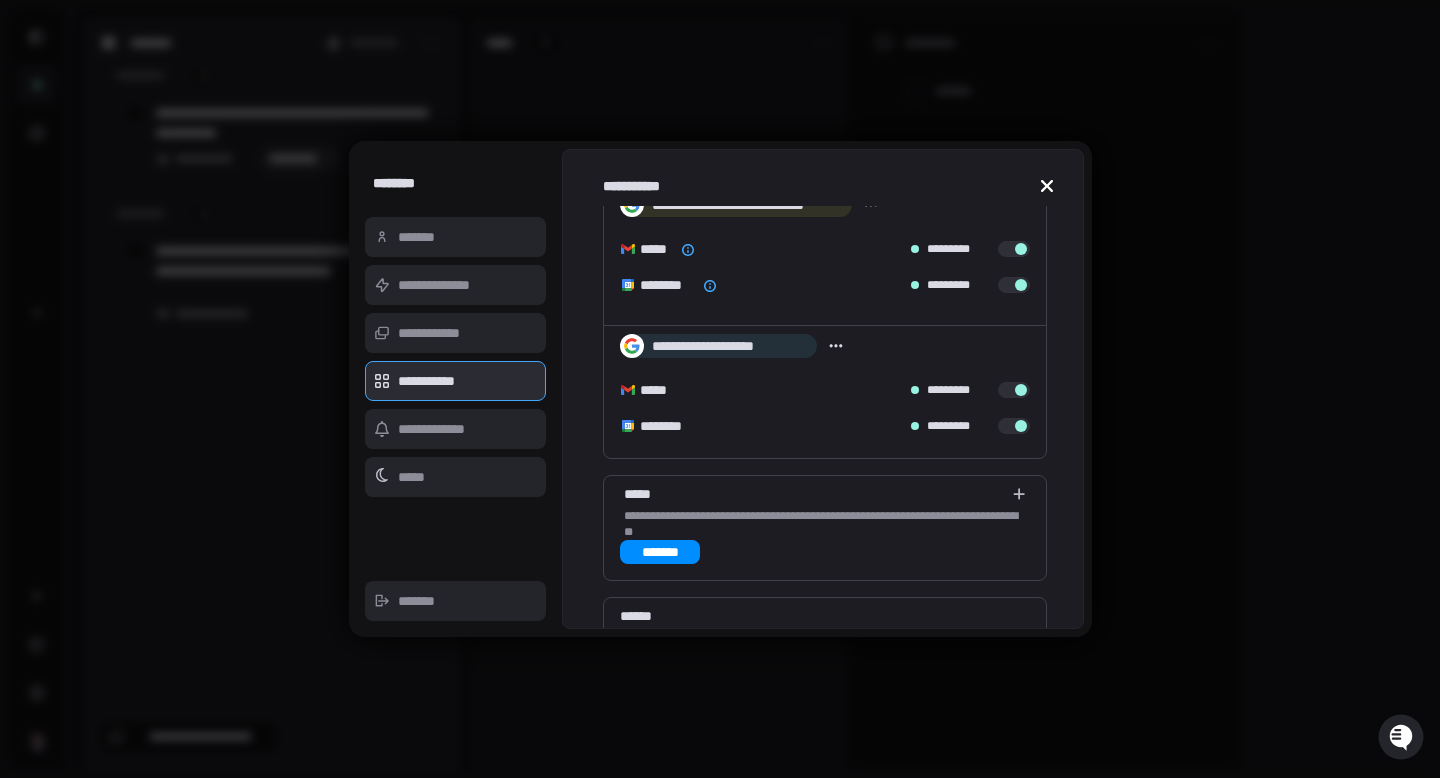 click 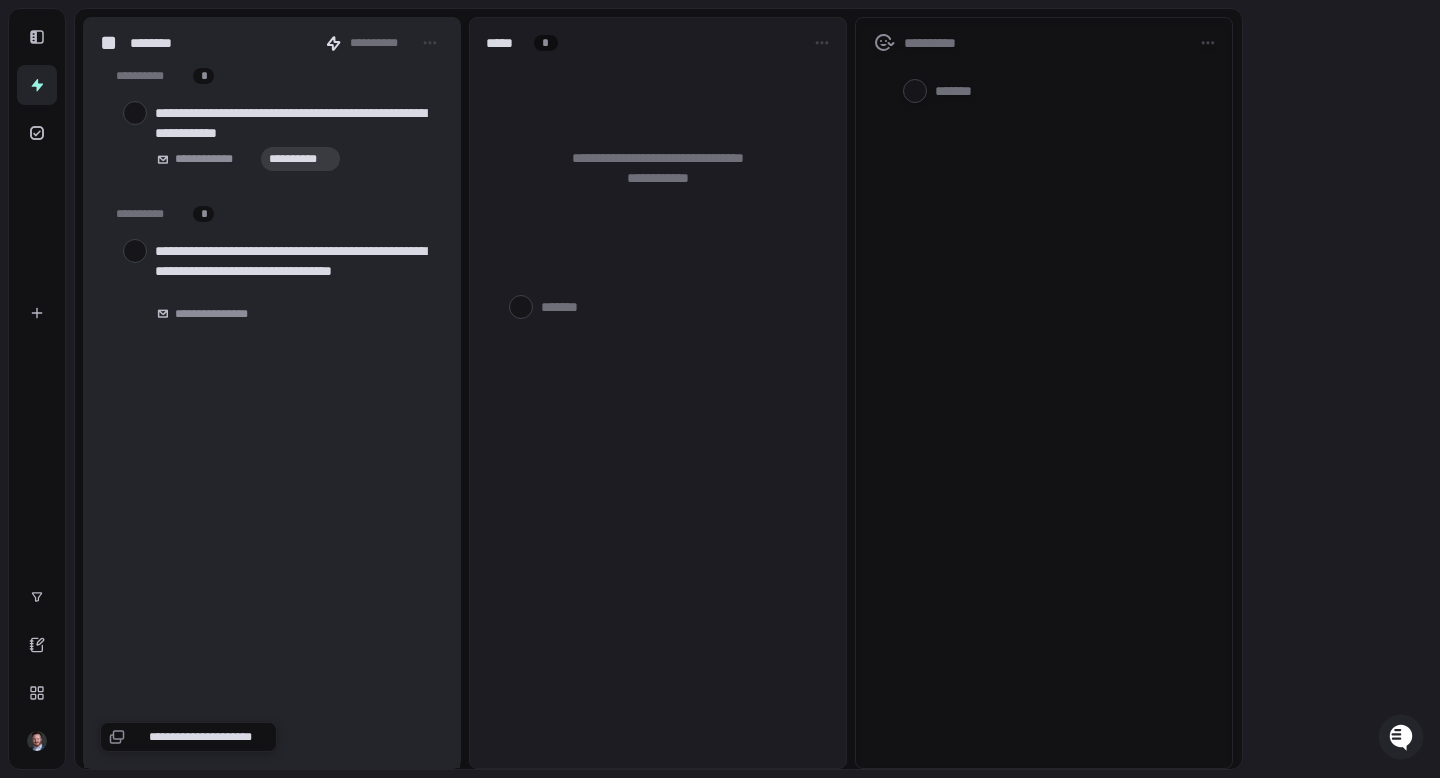 type on "*" 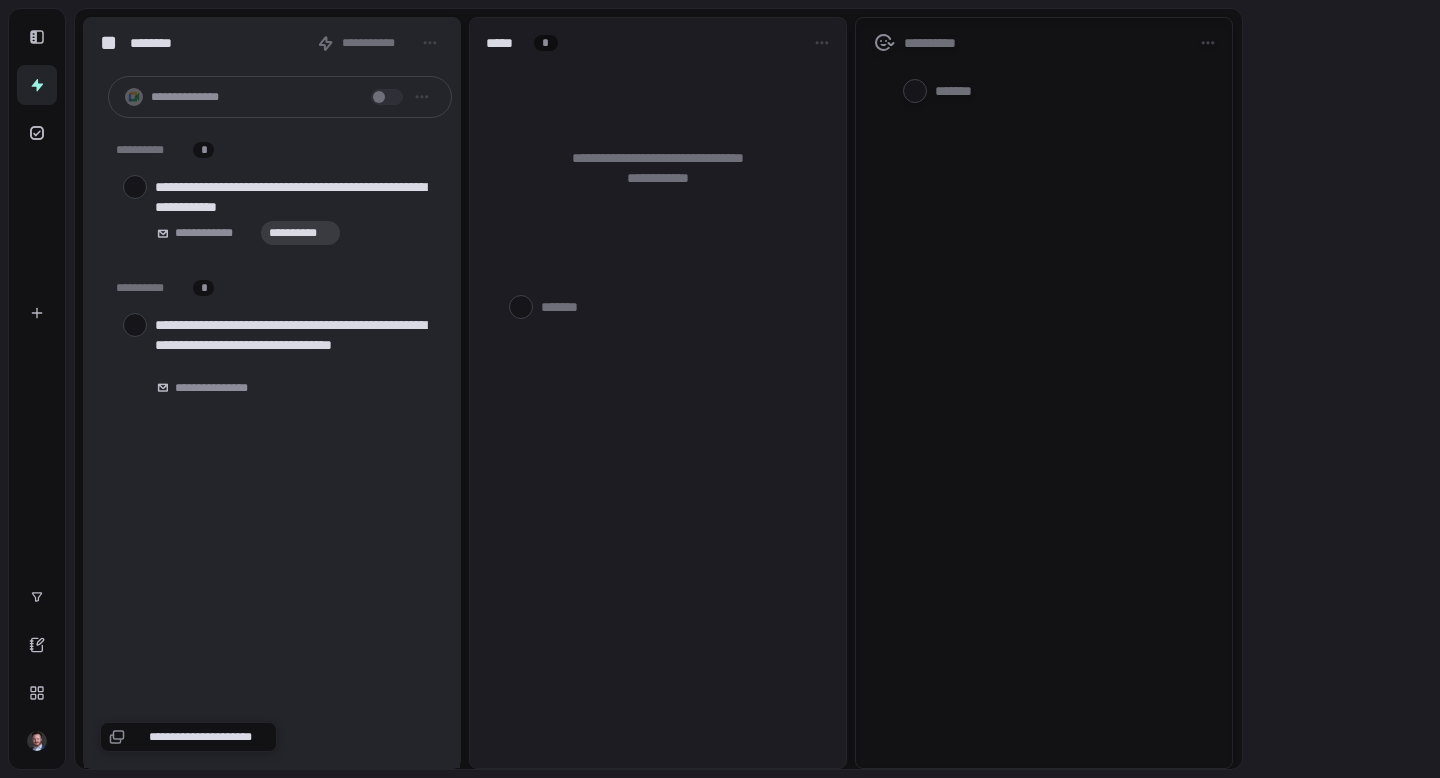 scroll, scrollTop: 0, scrollLeft: 0, axis: both 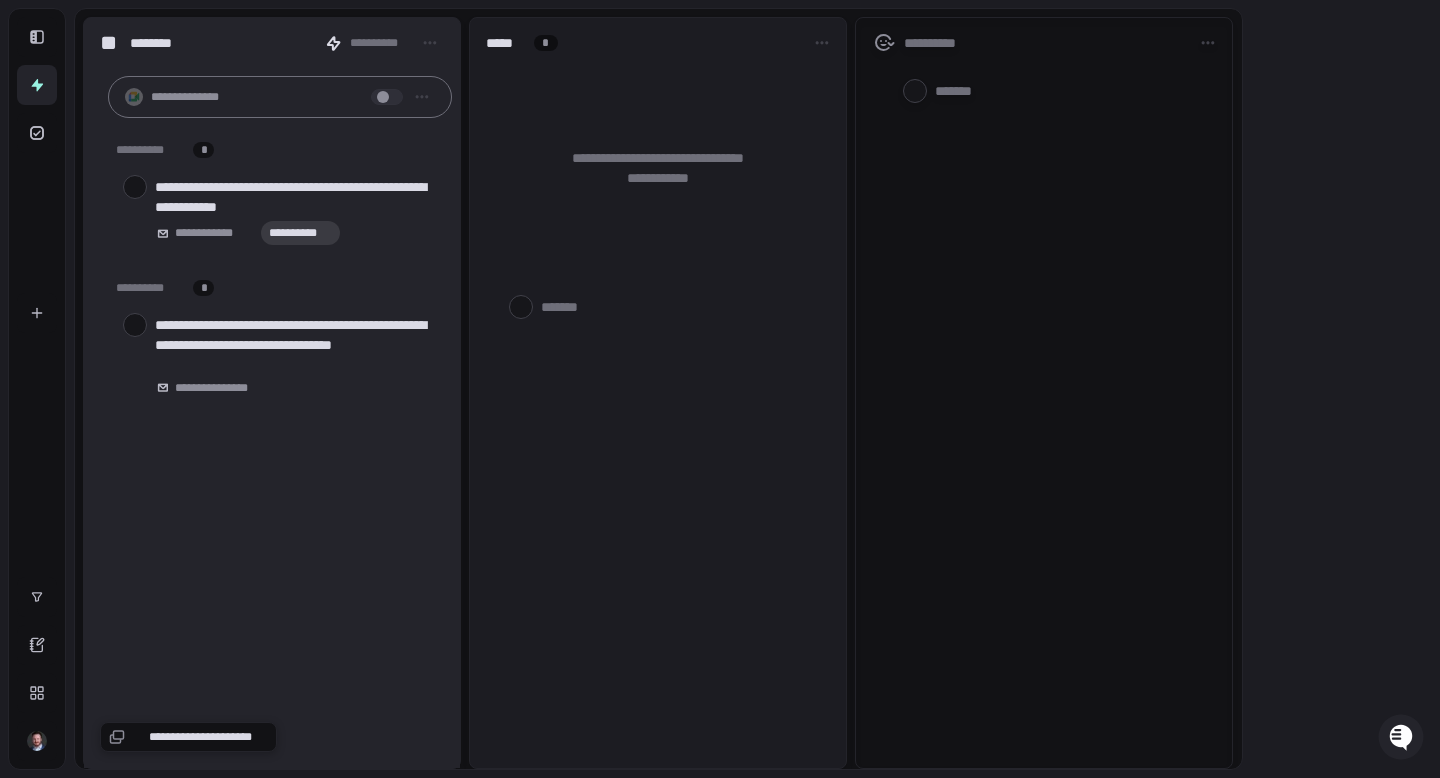 click at bounding box center [383, 97] 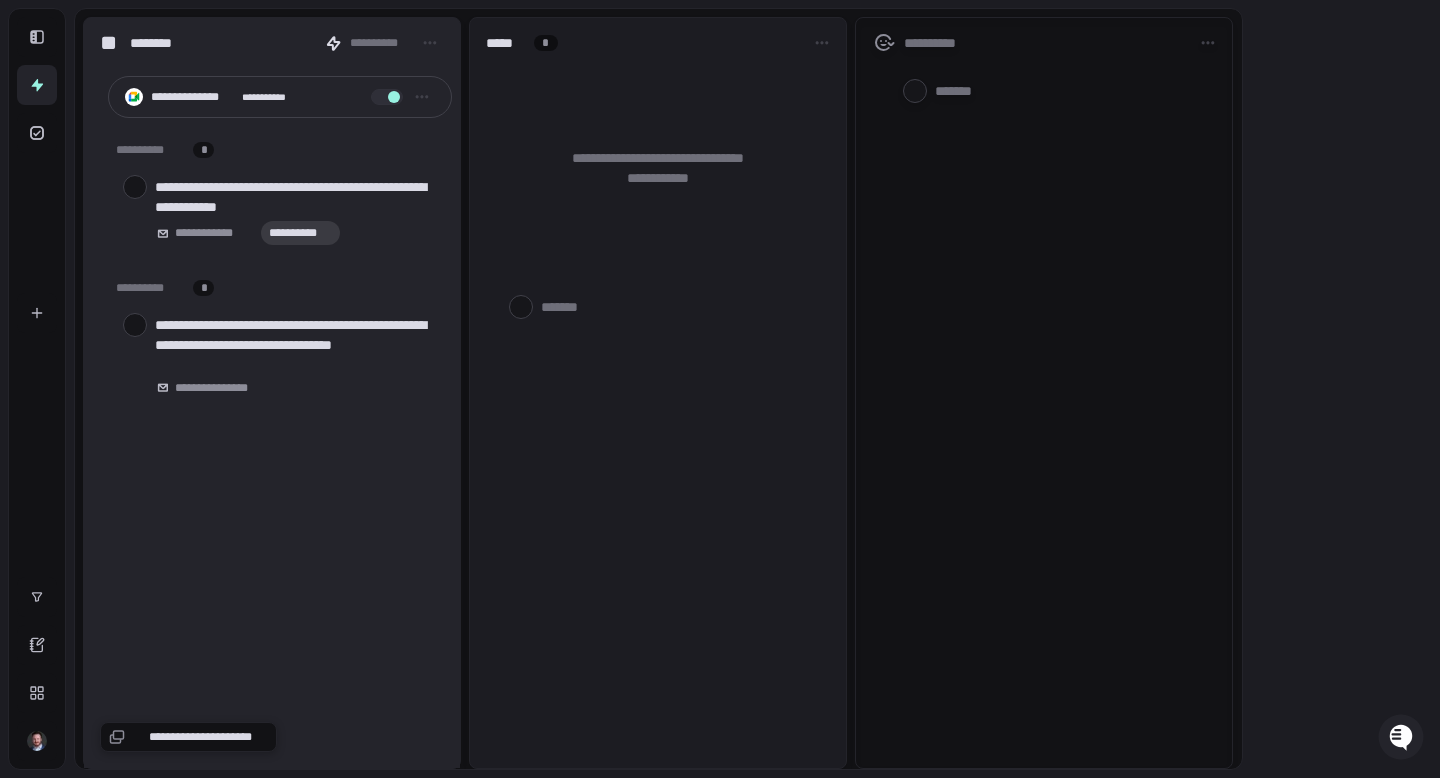 type on "*" 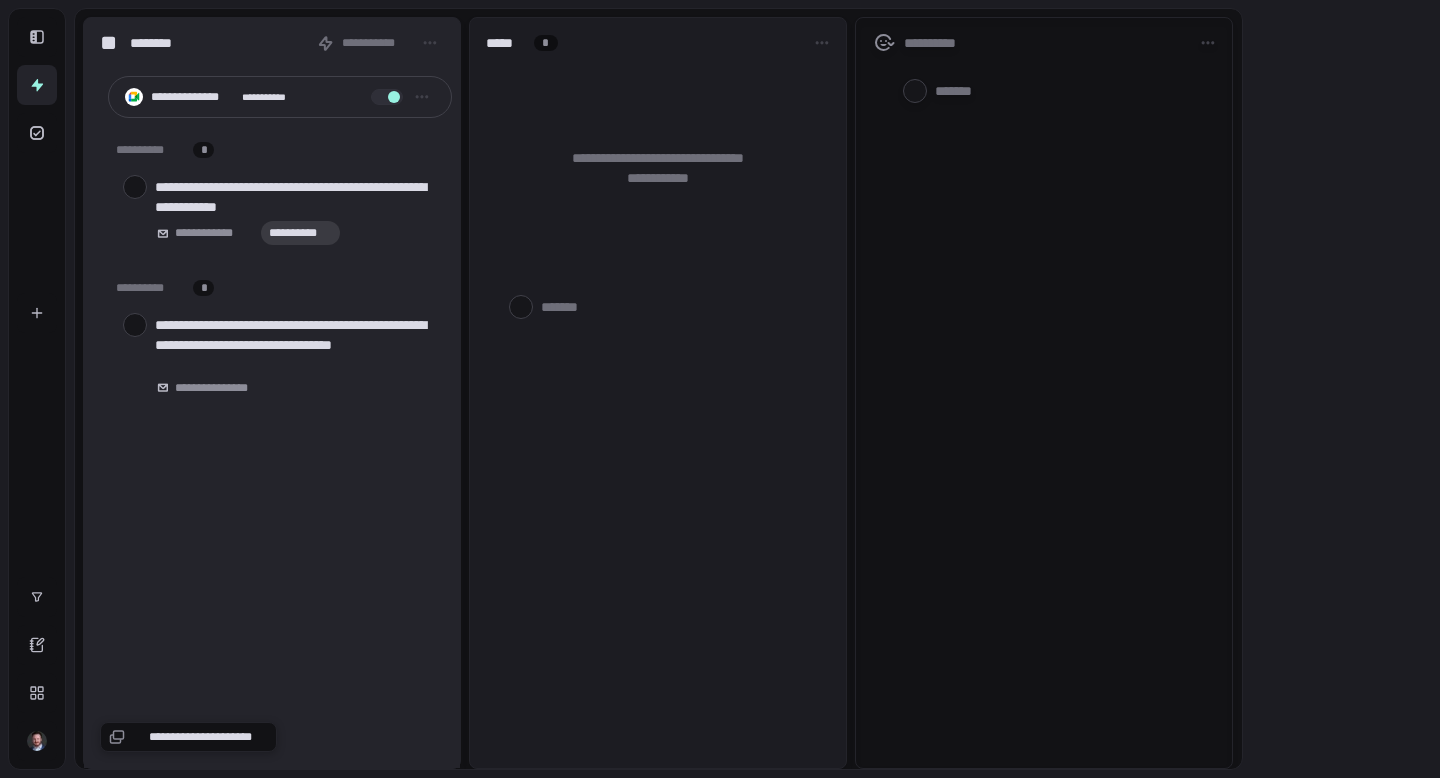 scroll, scrollTop: 0, scrollLeft: 0, axis: both 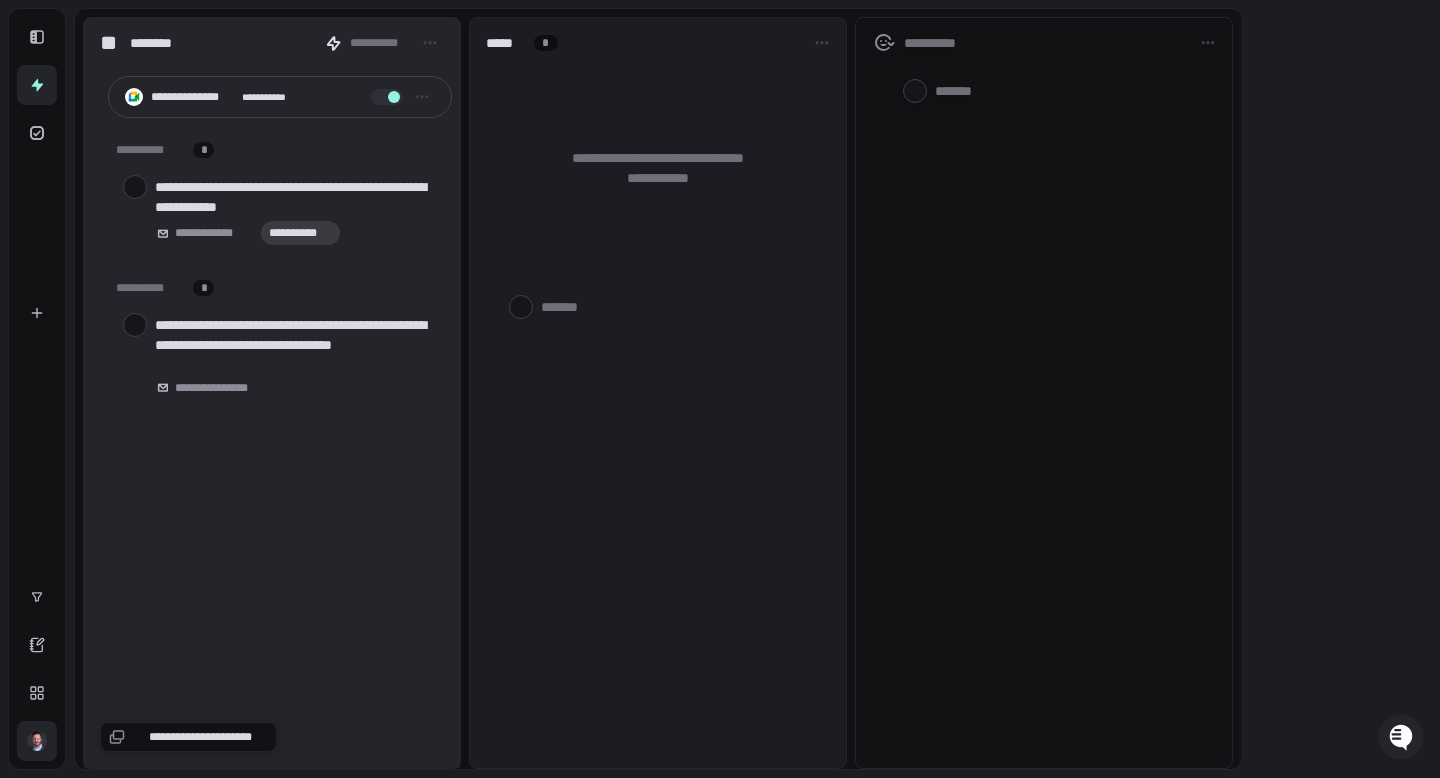 click at bounding box center (37, 741) 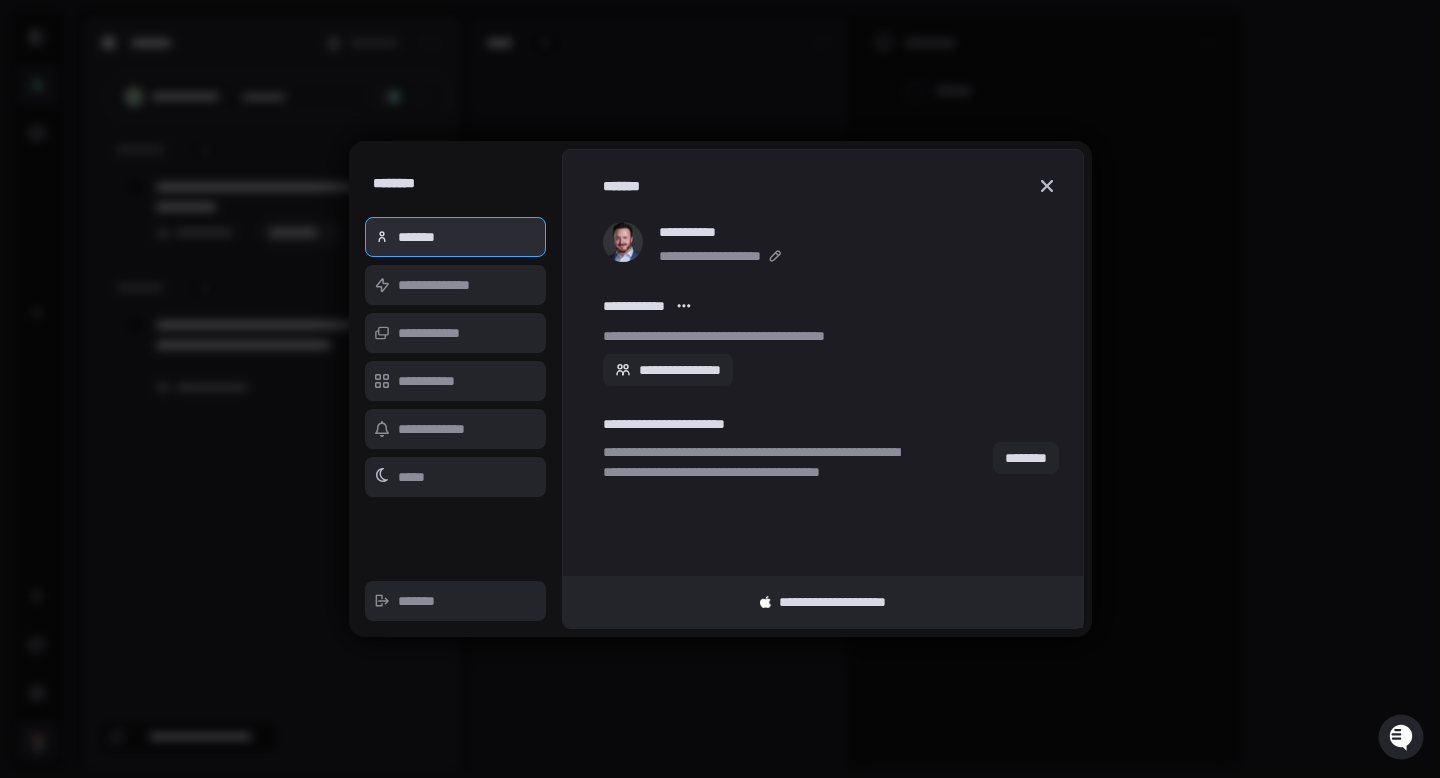 type on "*" 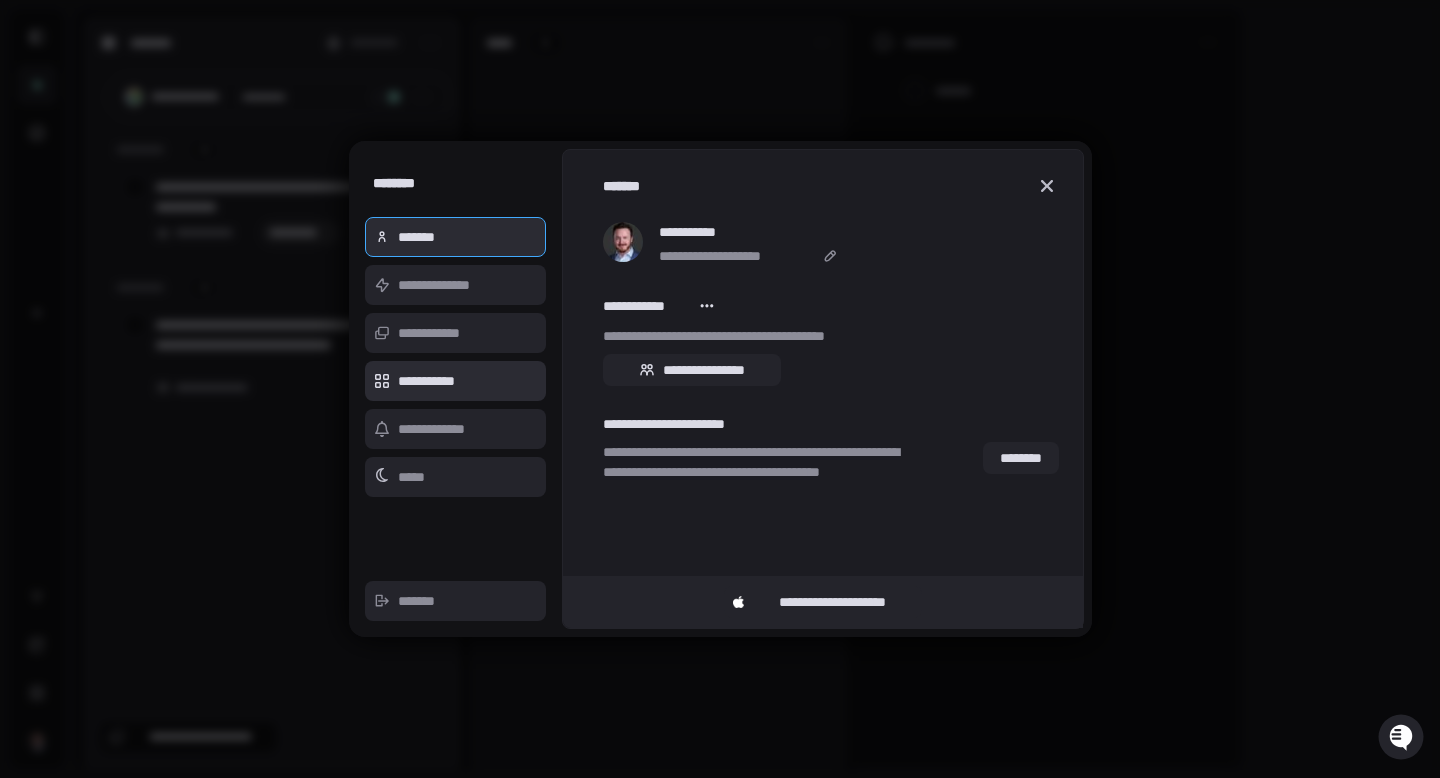 click on "**********" at bounding box center [456, 381] 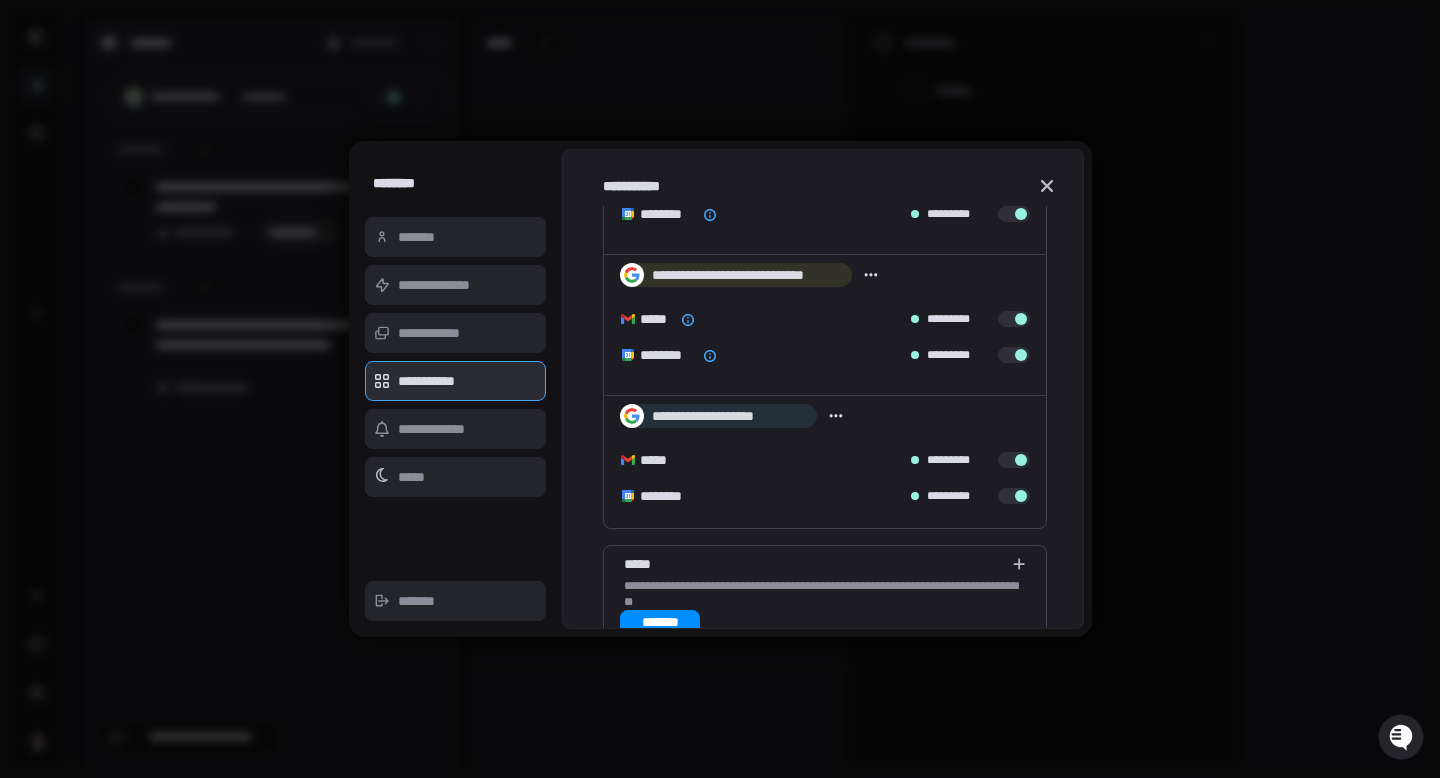 scroll, scrollTop: 593, scrollLeft: 0, axis: vertical 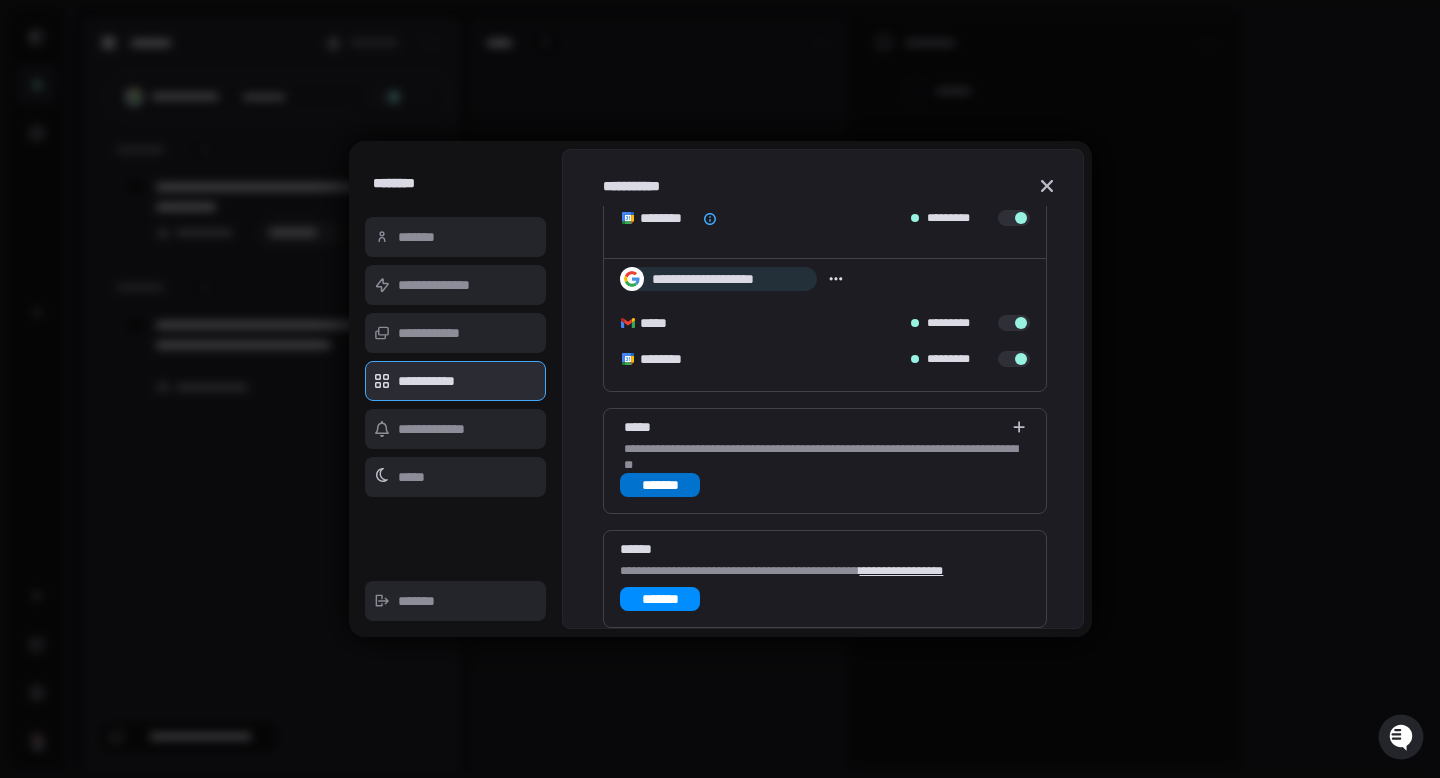 click on "*******" at bounding box center (660, 485) 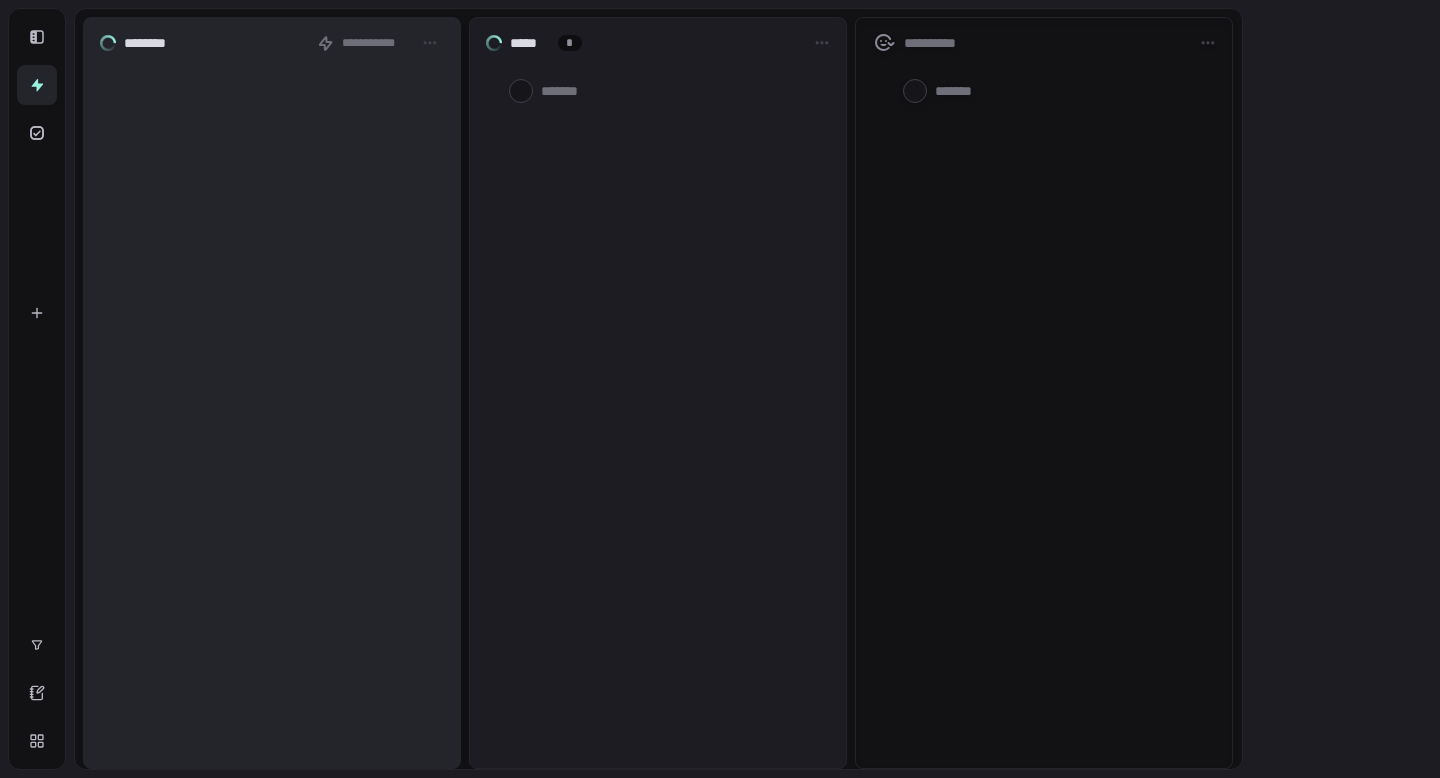 scroll, scrollTop: 0, scrollLeft: 0, axis: both 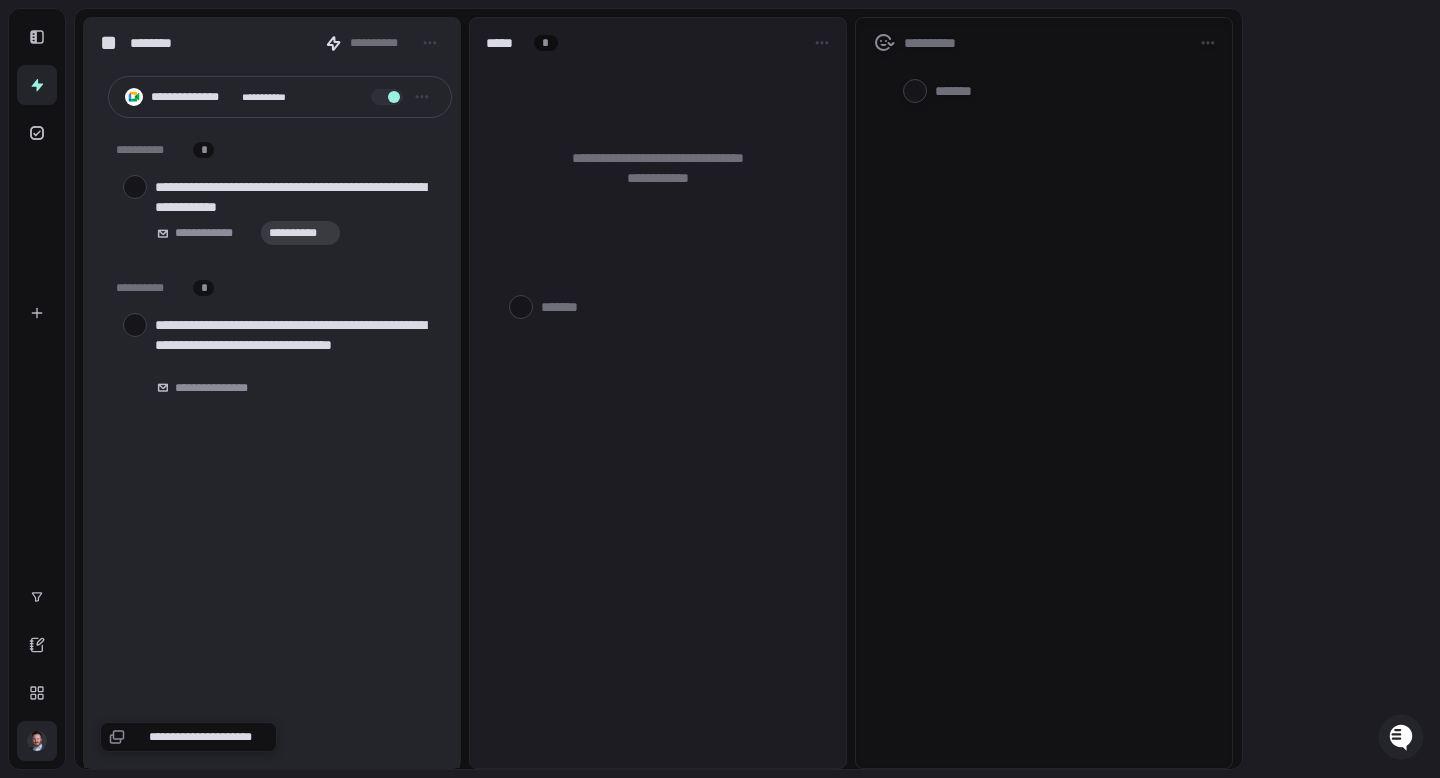 click at bounding box center (37, 741) 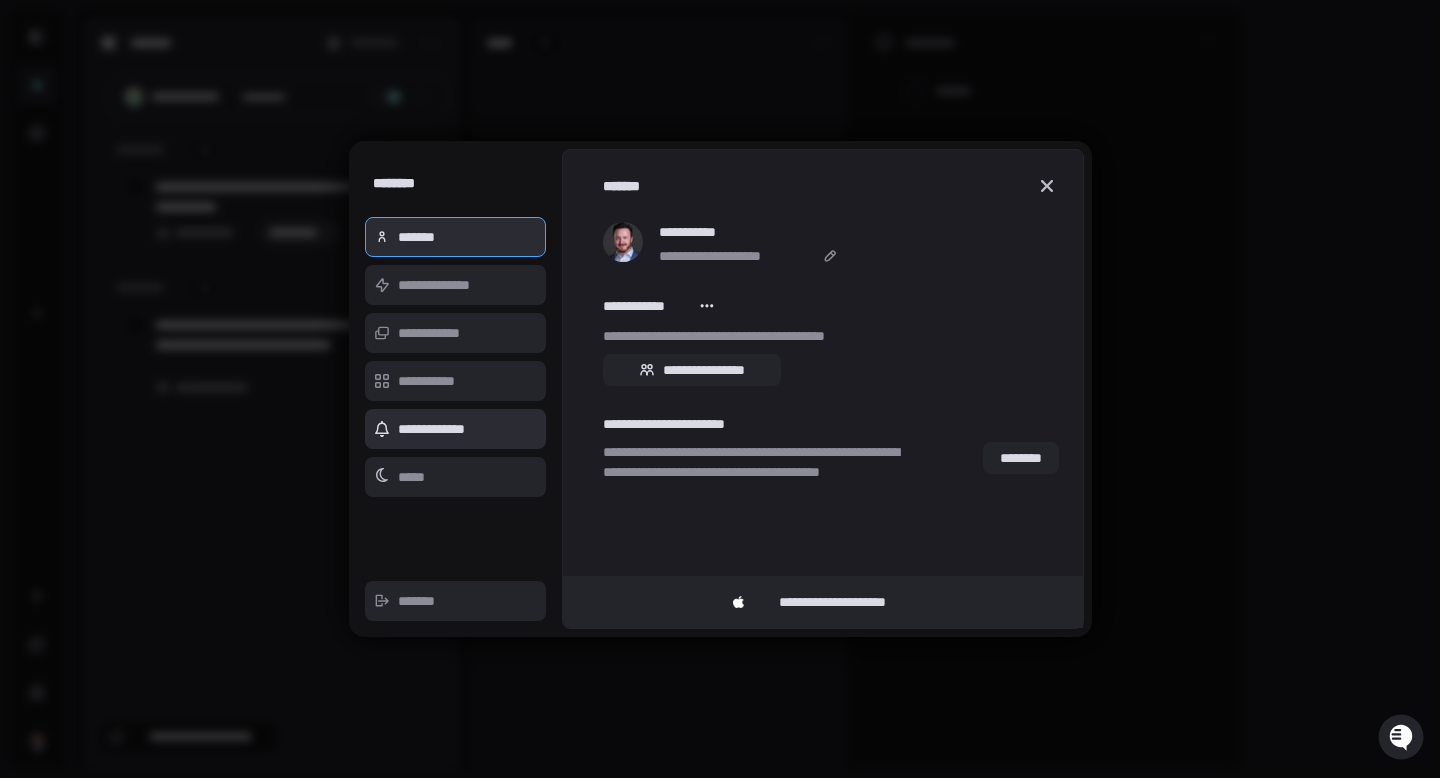 click on "**********" at bounding box center [456, 429] 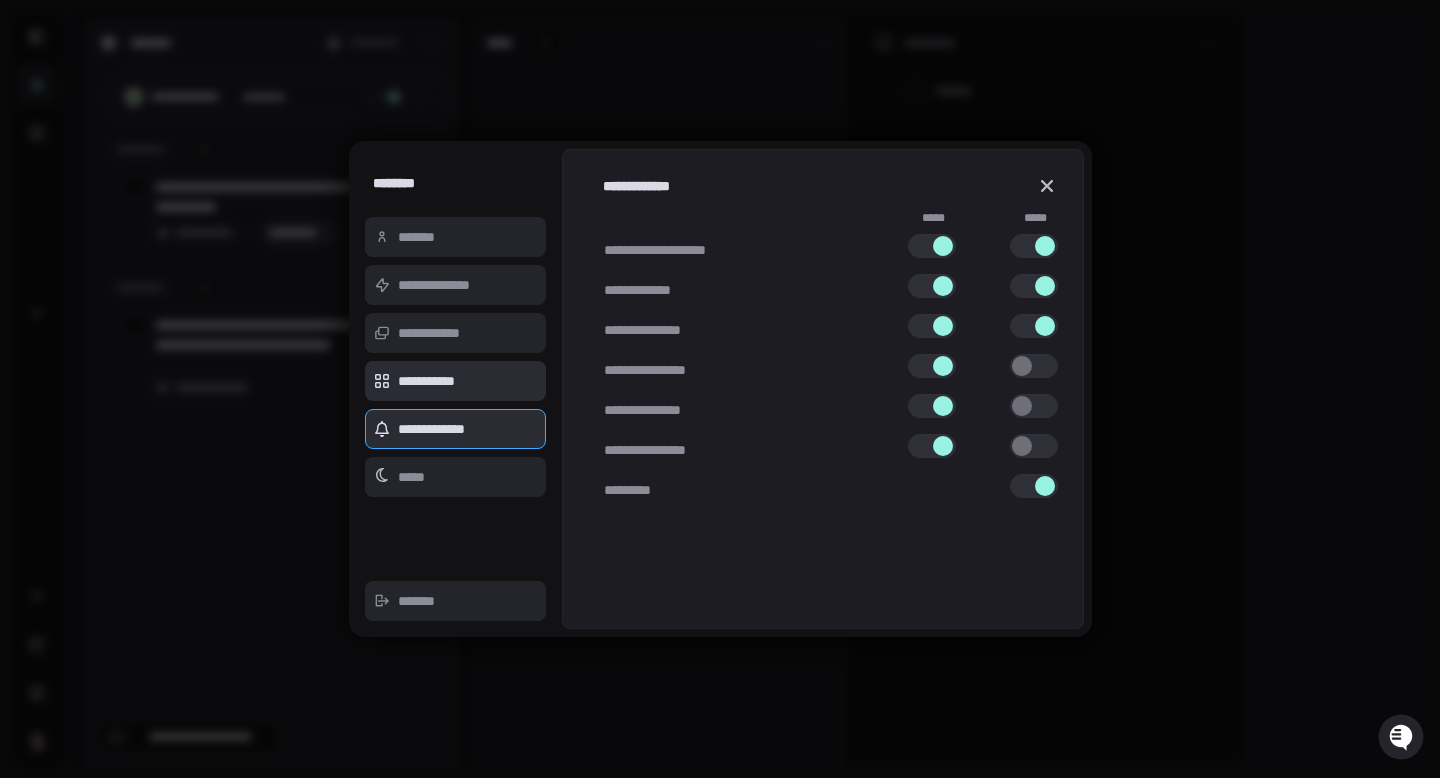 click on "**********" at bounding box center [456, 381] 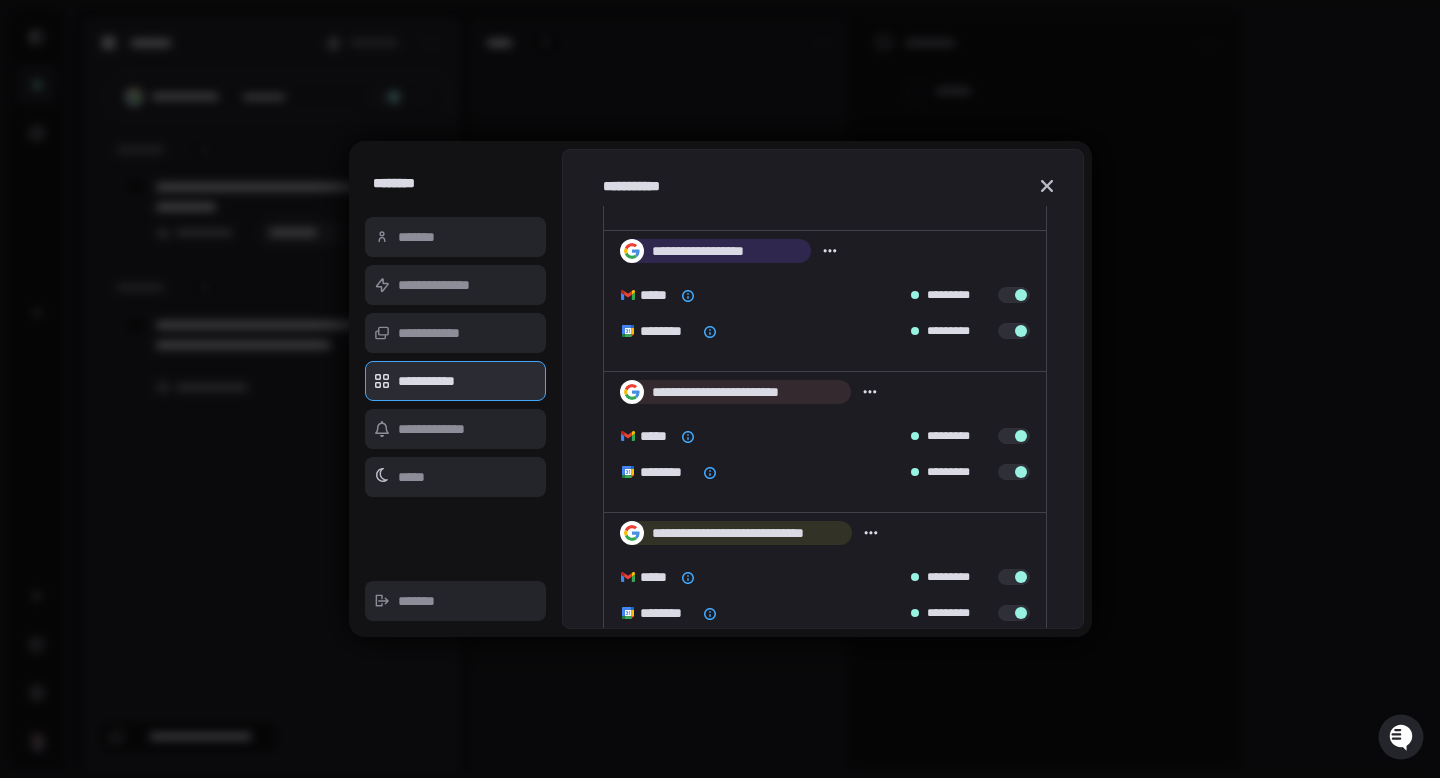 scroll, scrollTop: 593, scrollLeft: 0, axis: vertical 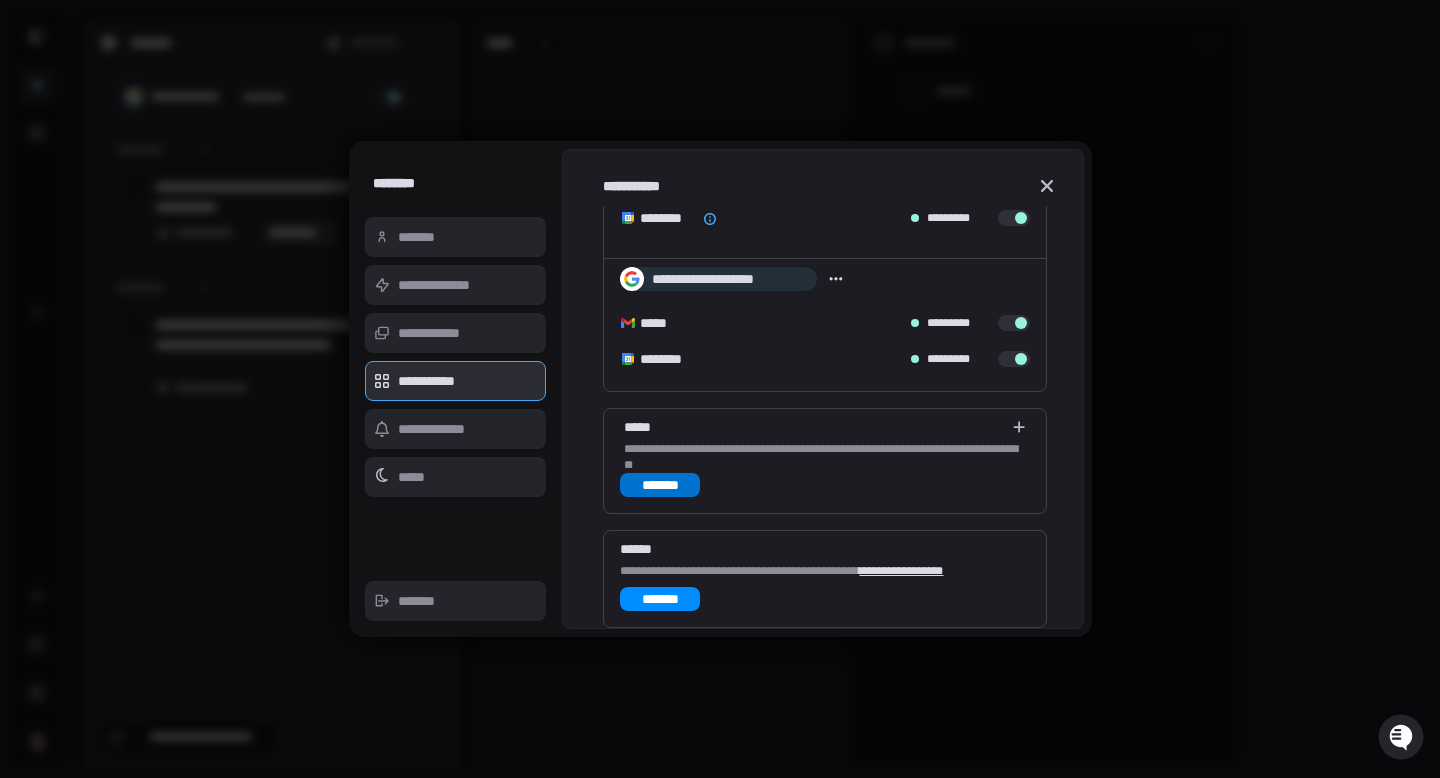 click on "*******" at bounding box center [660, 485] 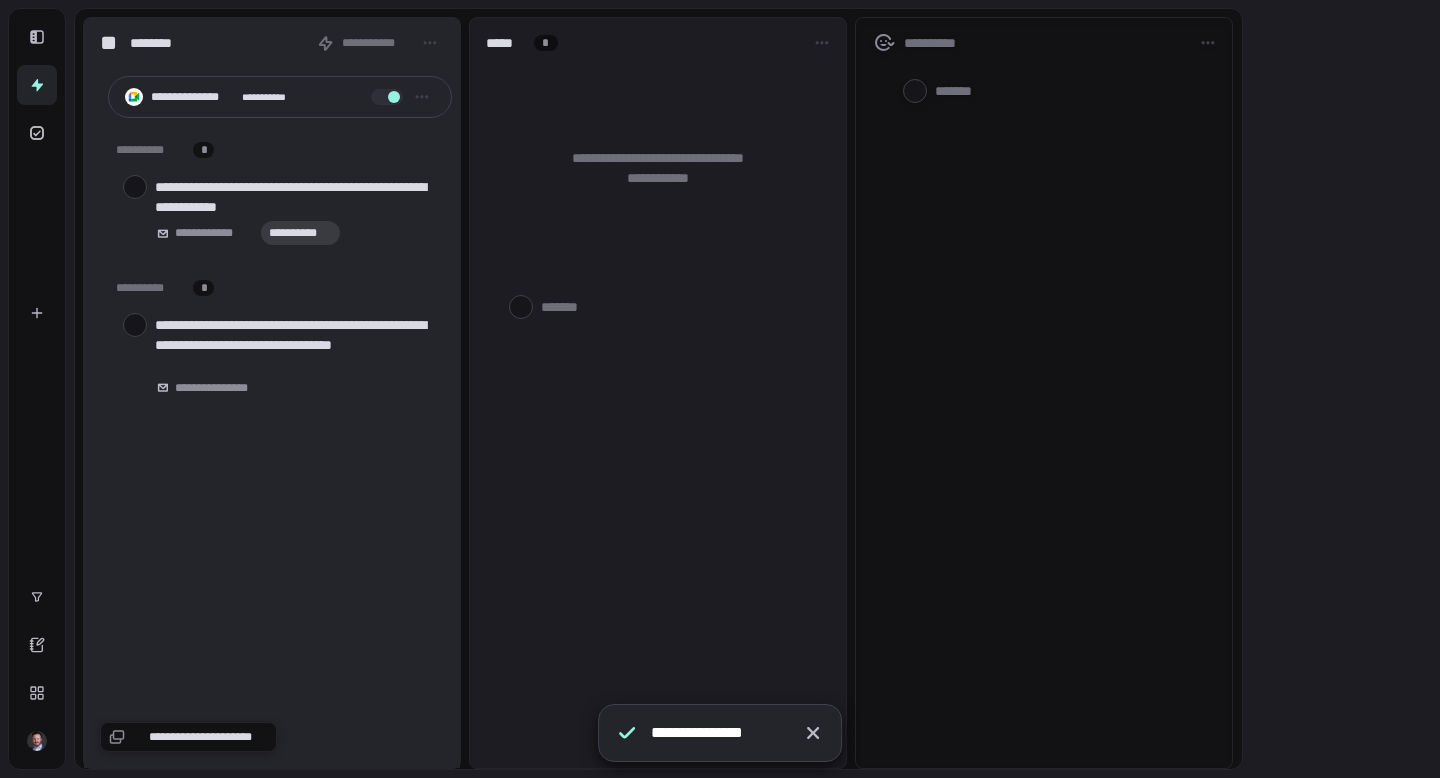 scroll, scrollTop: 0, scrollLeft: 0, axis: both 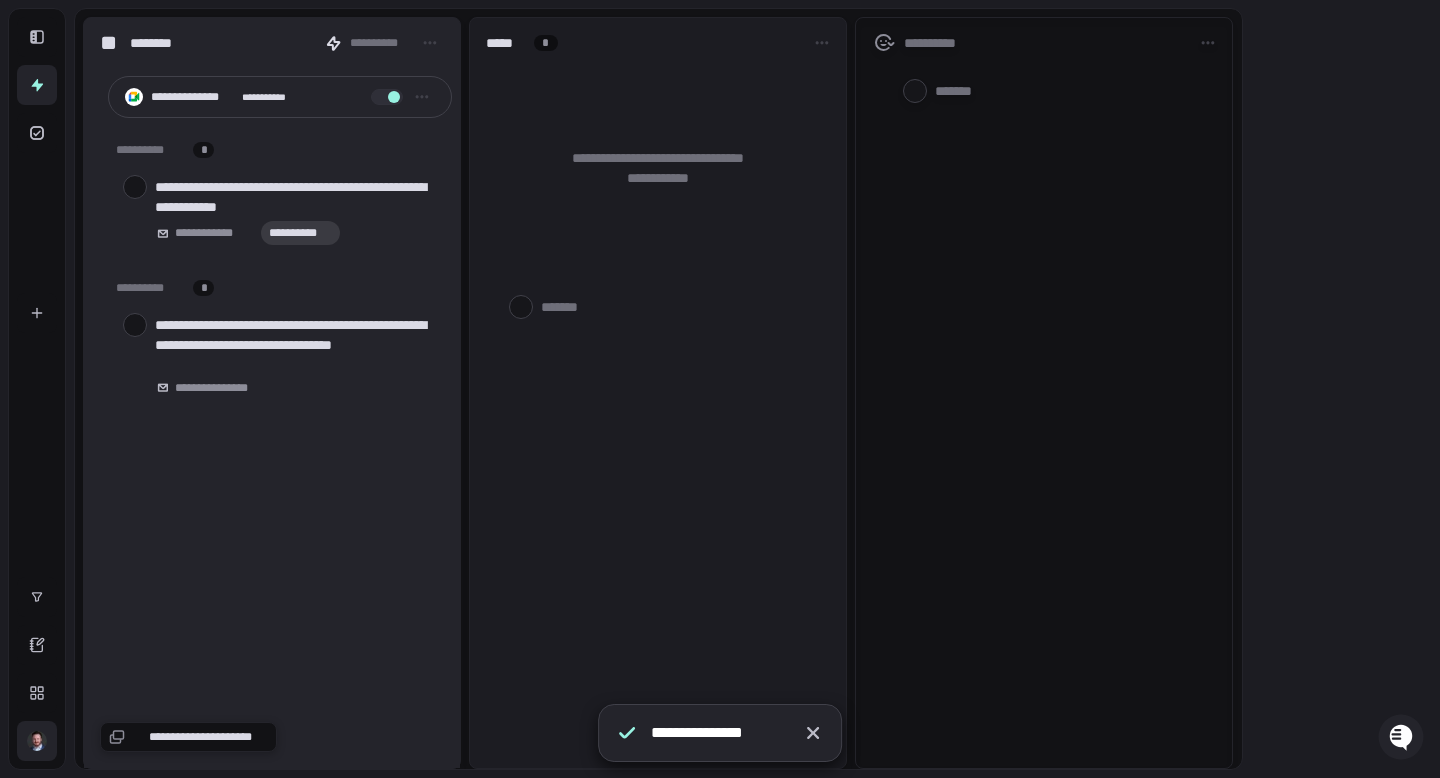 click at bounding box center (37, 741) 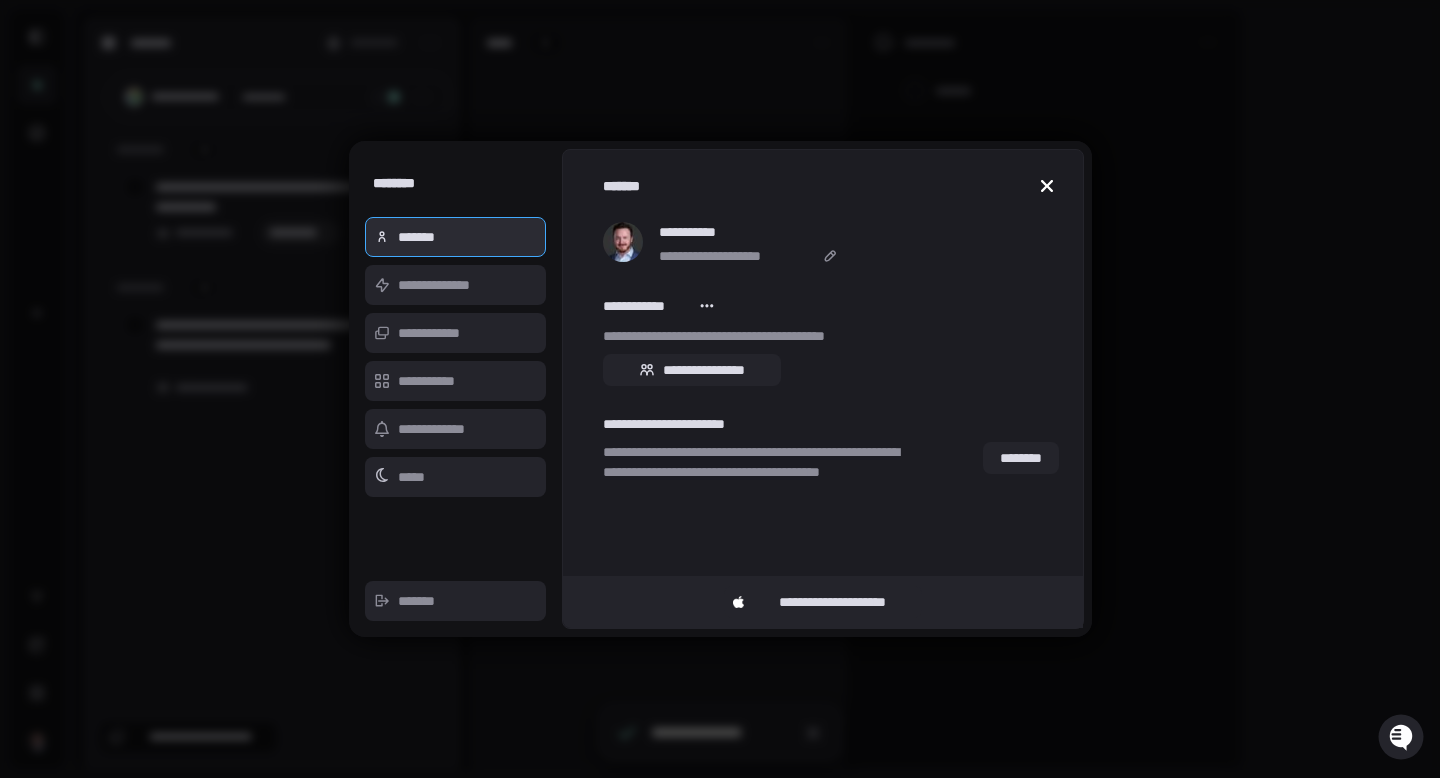 click at bounding box center (1047, 186) 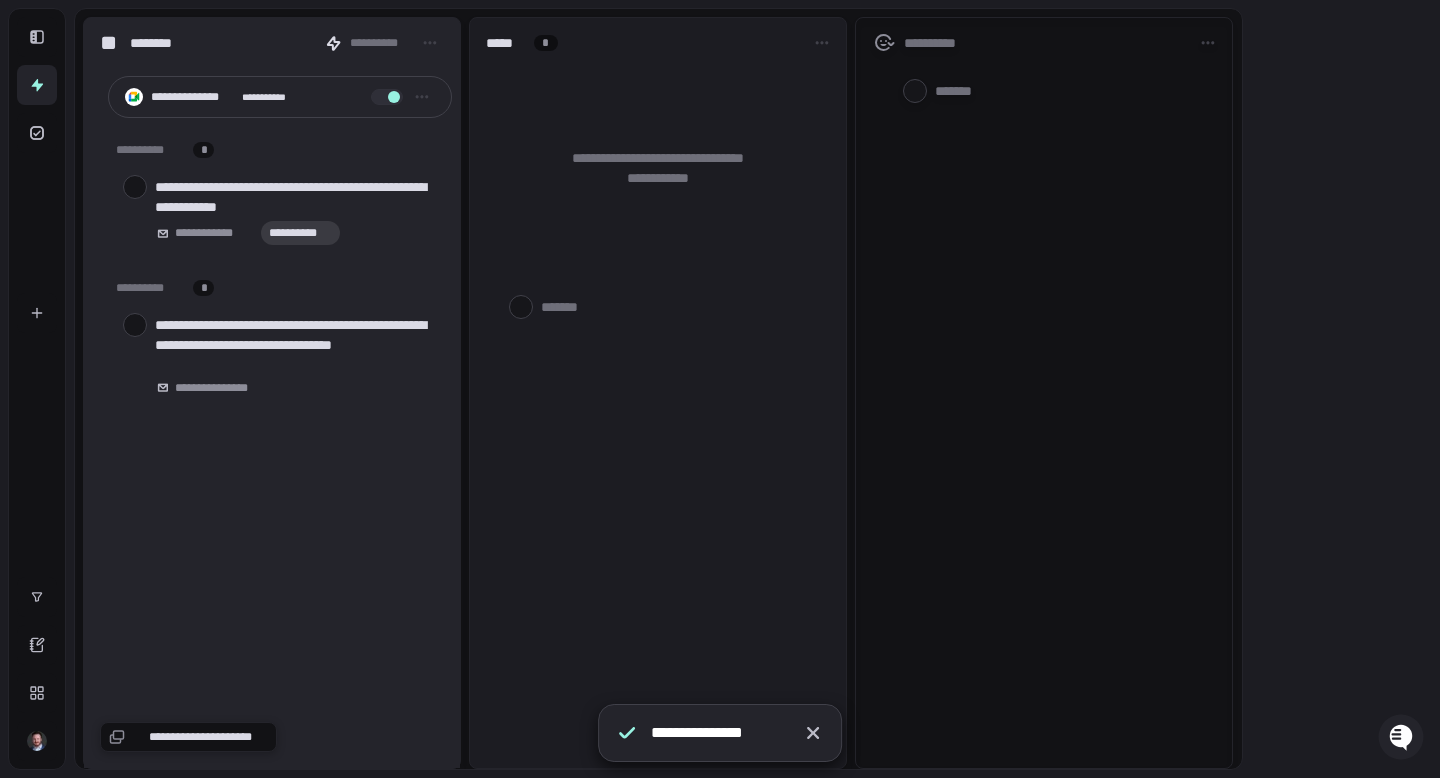 type on "*" 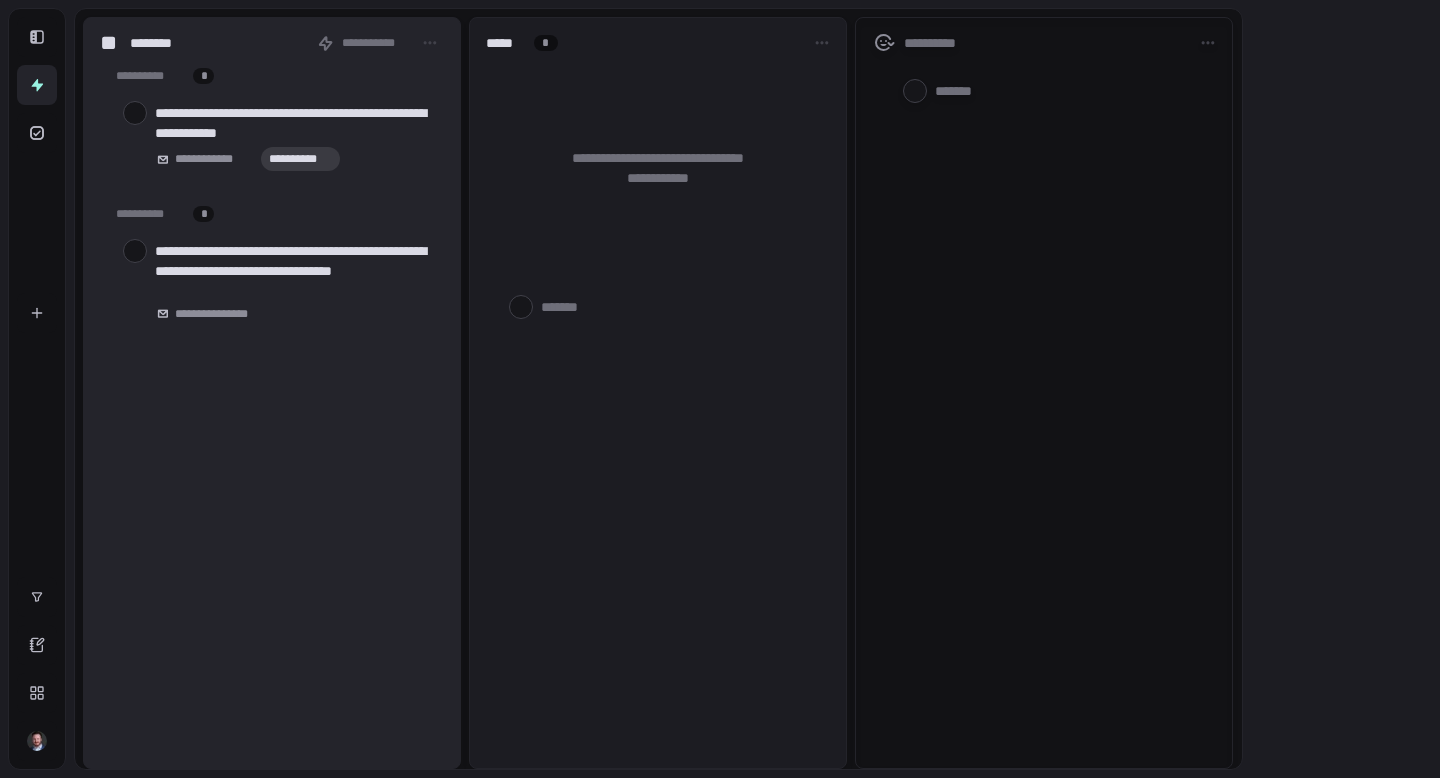 scroll, scrollTop: 0, scrollLeft: 0, axis: both 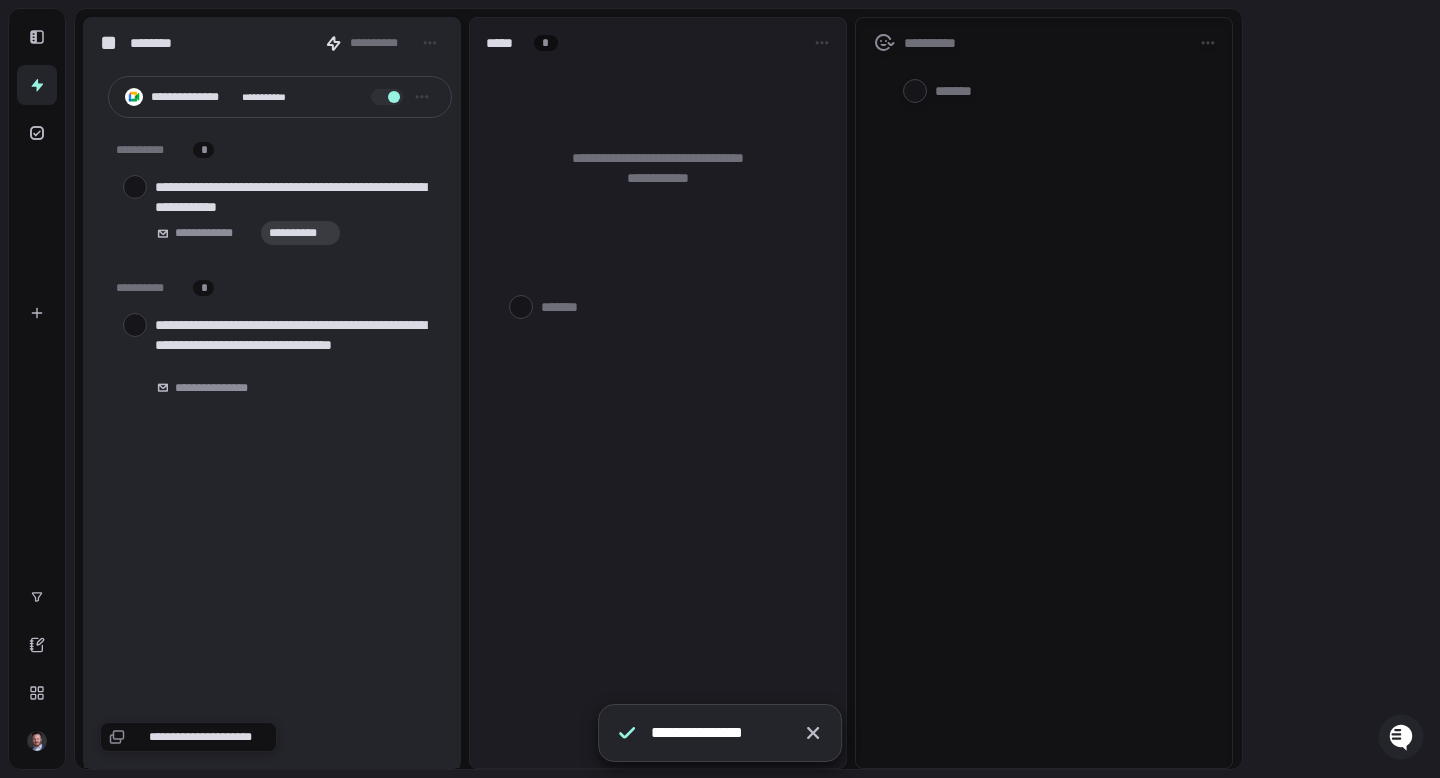 type on "*" 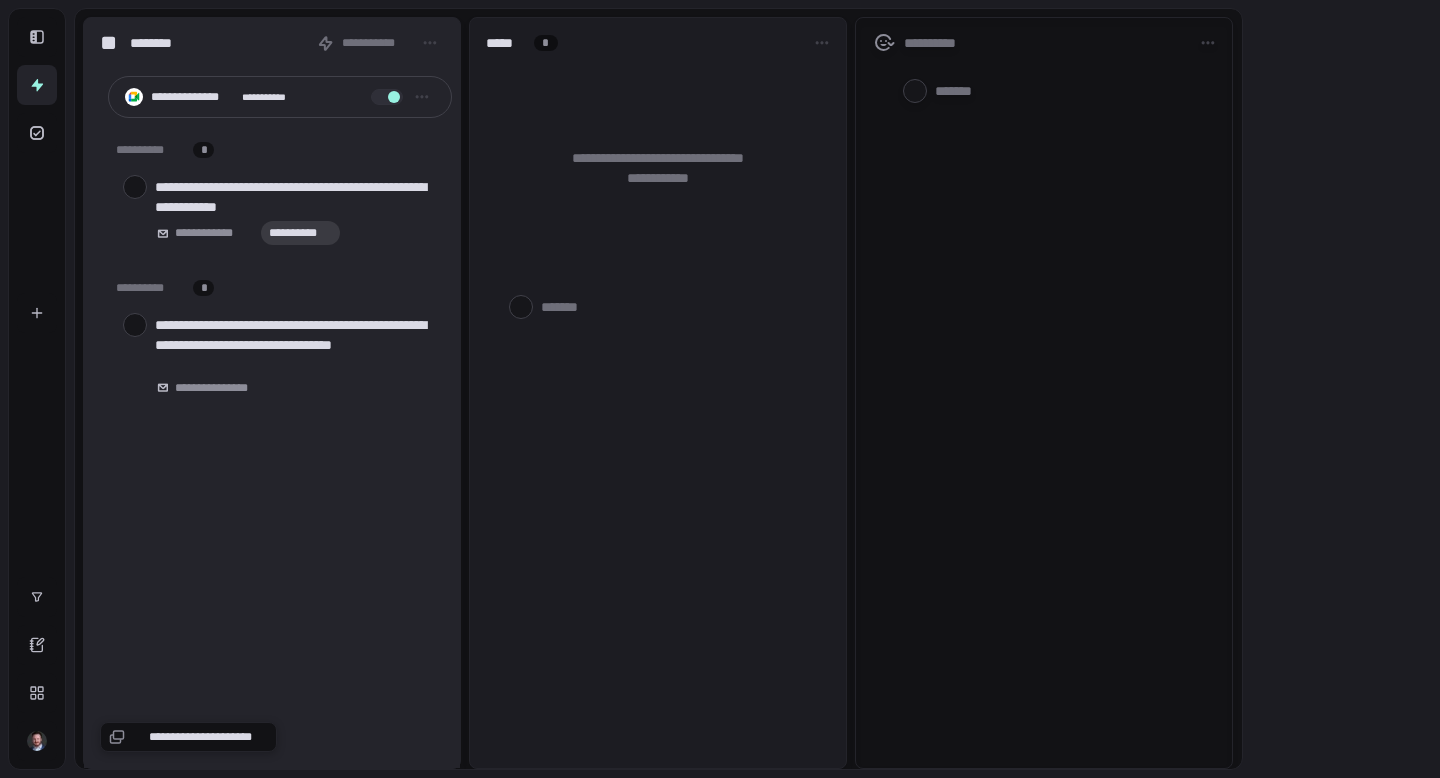 scroll, scrollTop: 0, scrollLeft: 0, axis: both 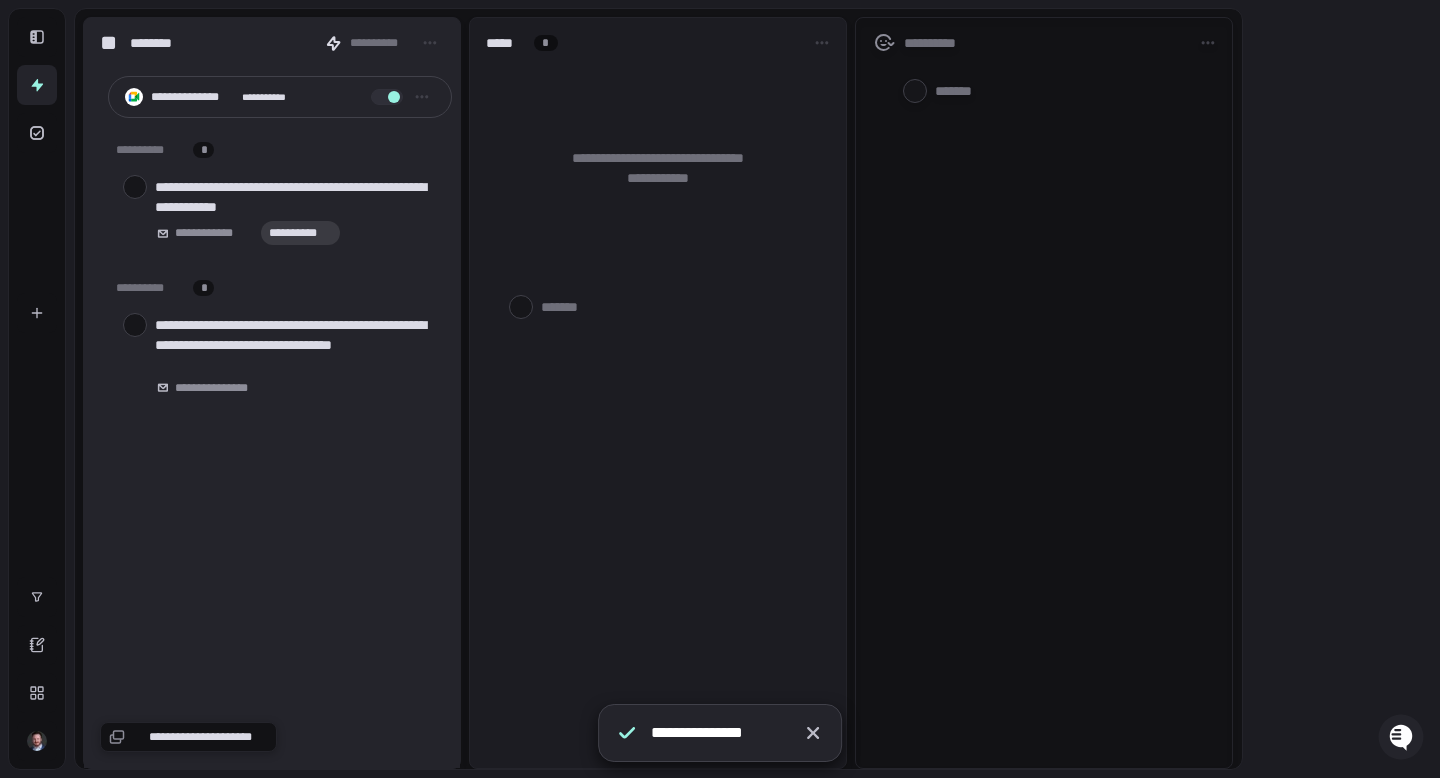 type on "*" 